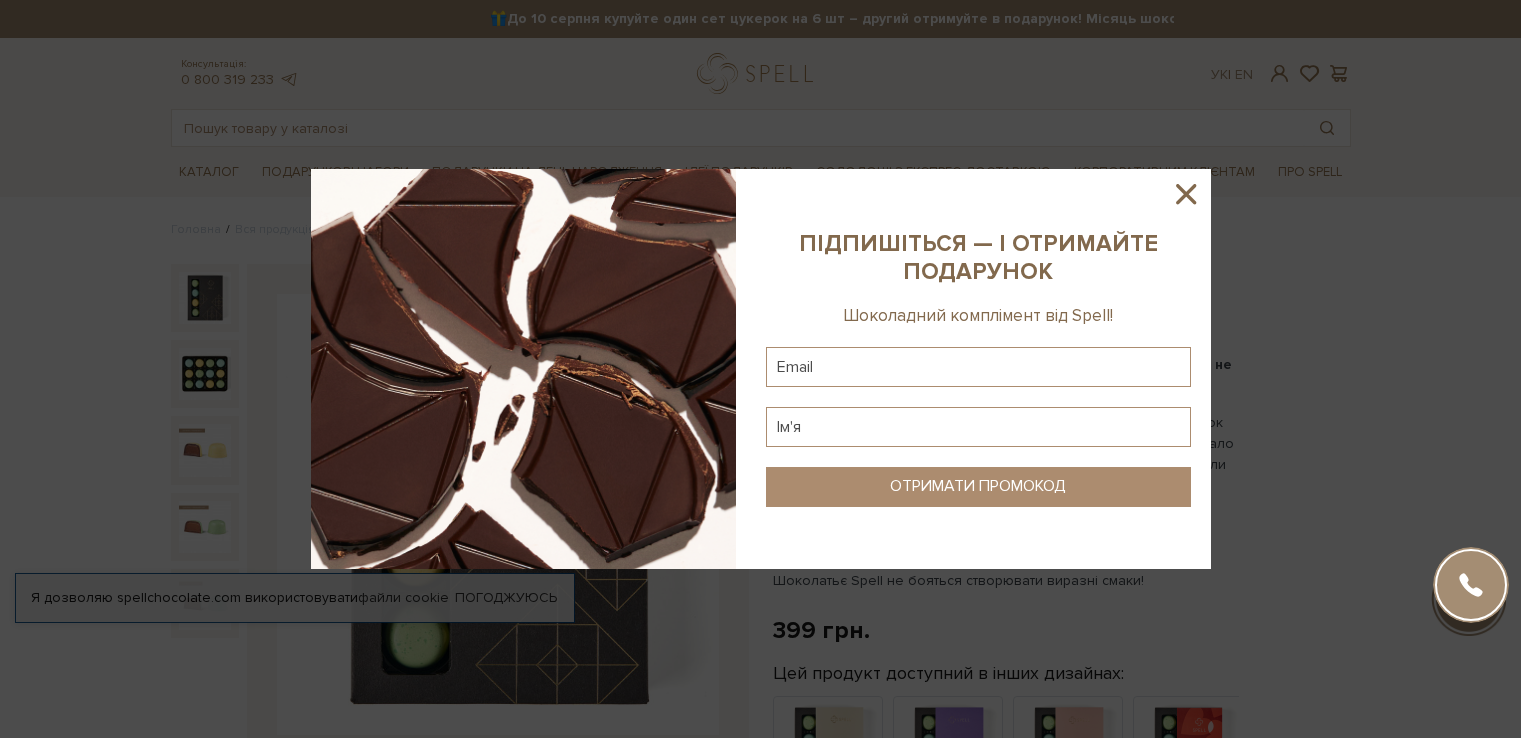 scroll, scrollTop: 0, scrollLeft: 0, axis: both 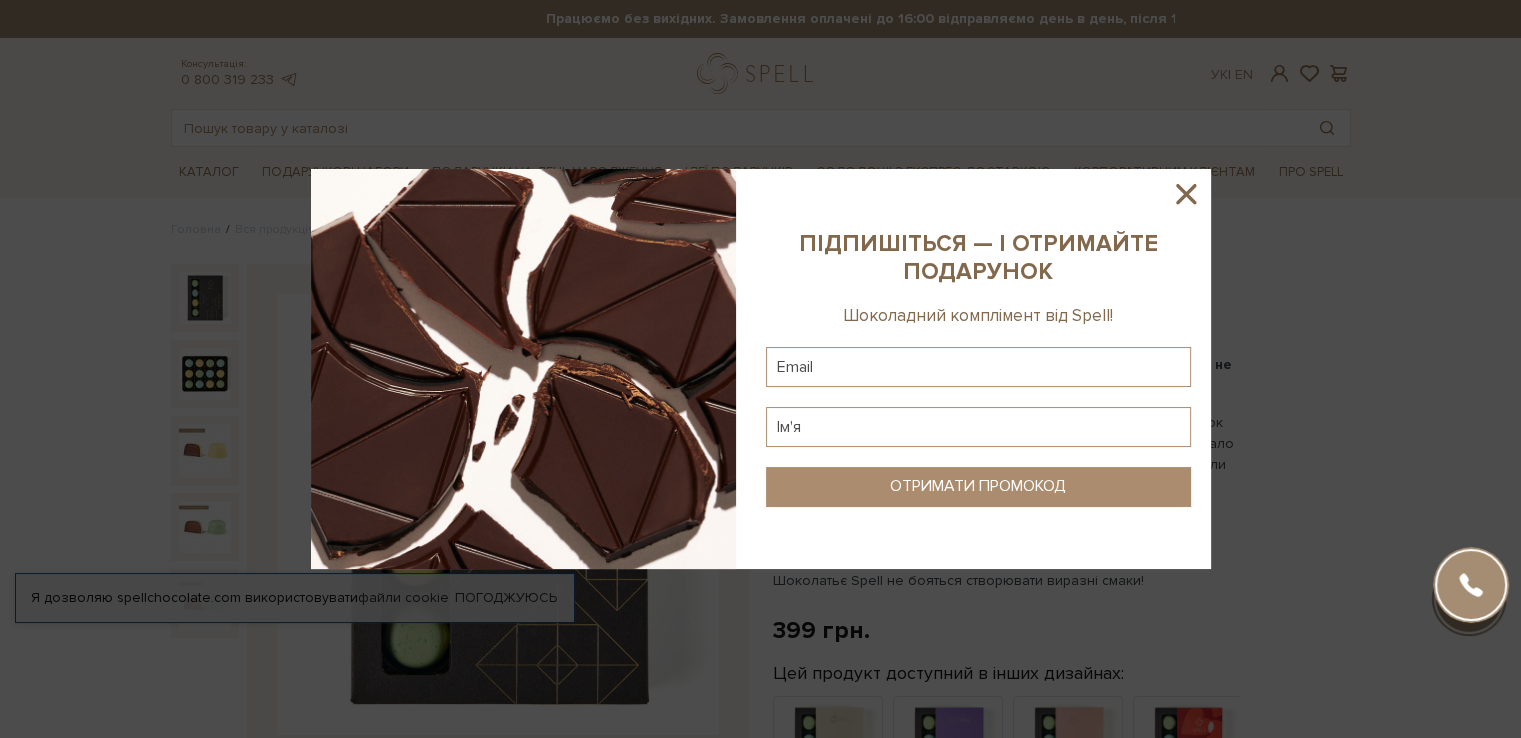 click 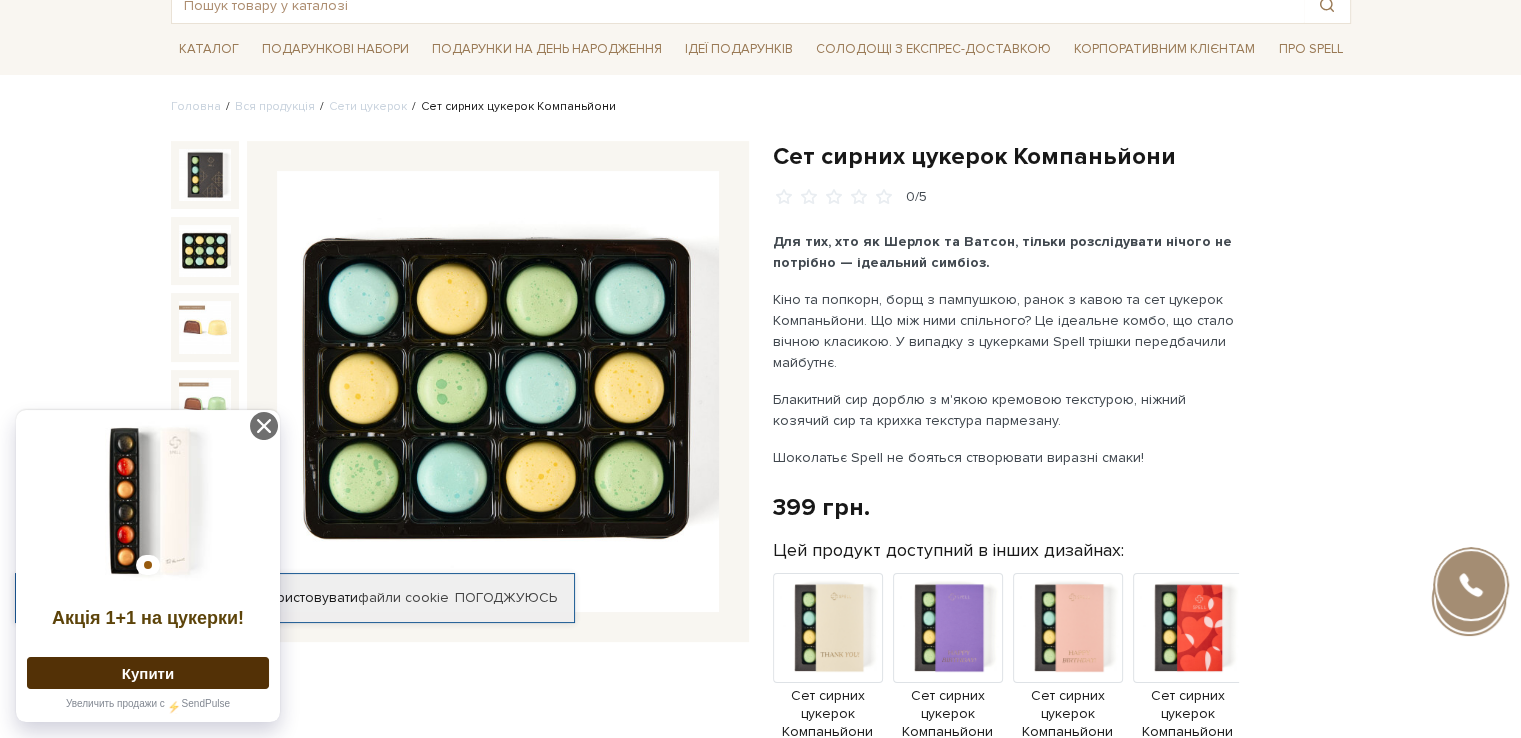 scroll, scrollTop: 0, scrollLeft: 0, axis: both 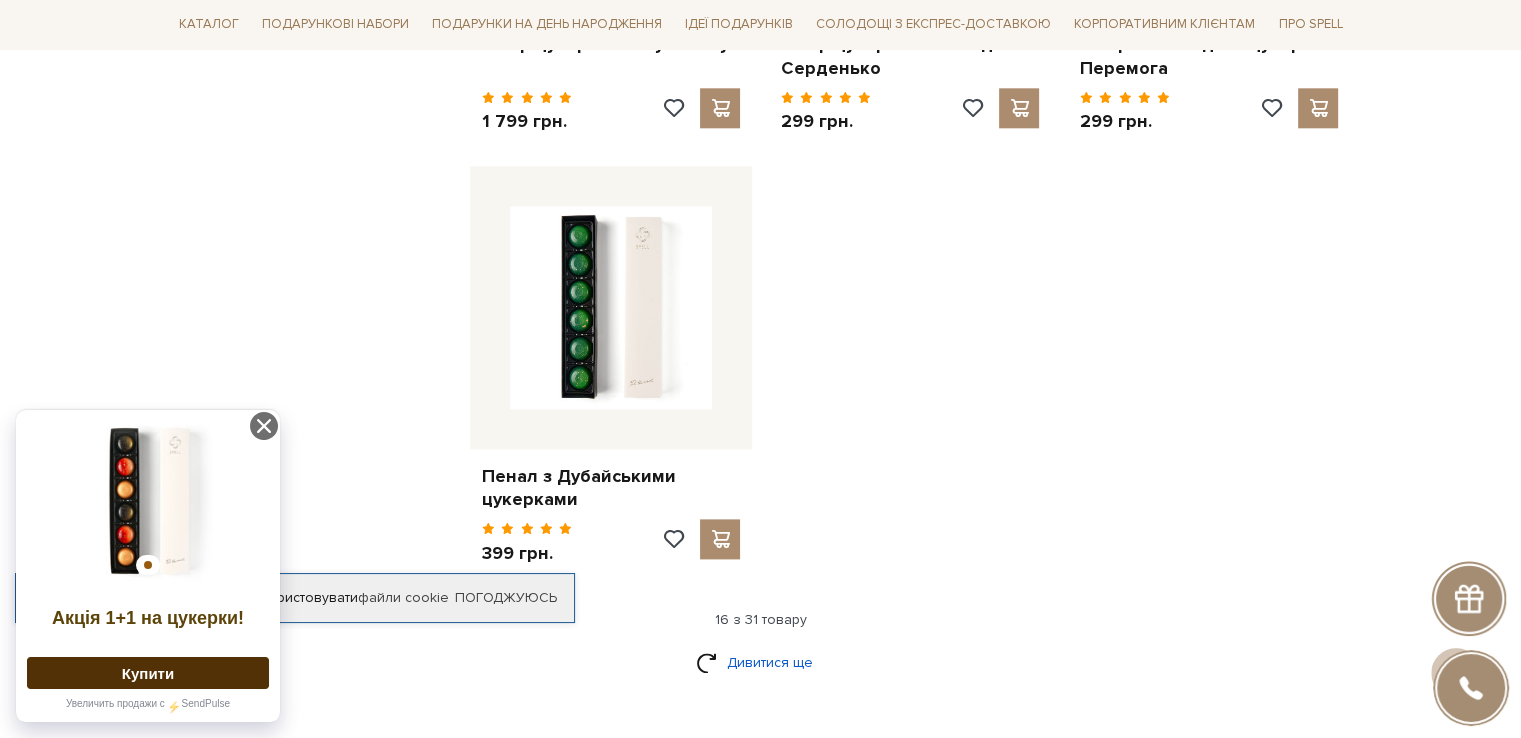 click on "Дивитися ще" at bounding box center (761, 662) 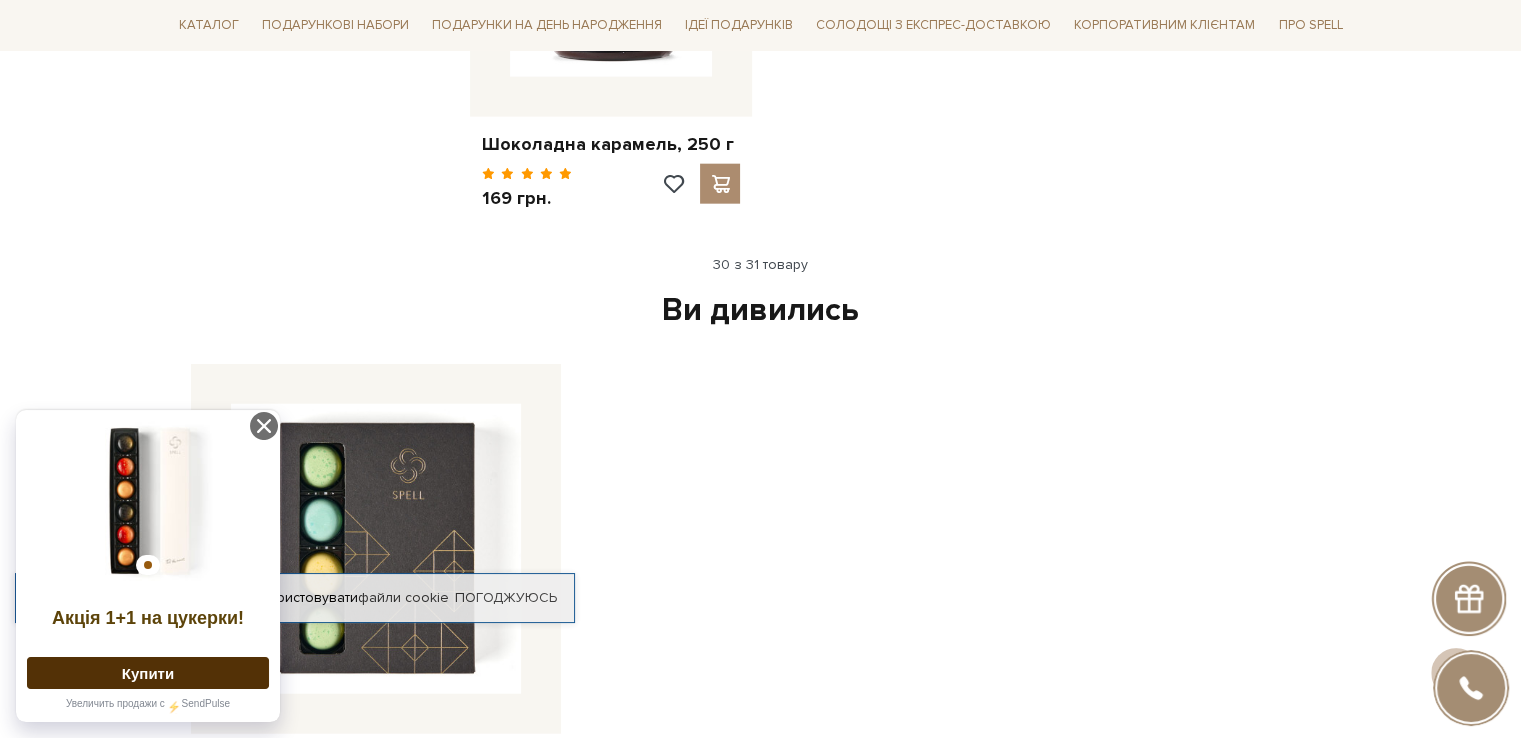 scroll, scrollTop: 5000, scrollLeft: 0, axis: vertical 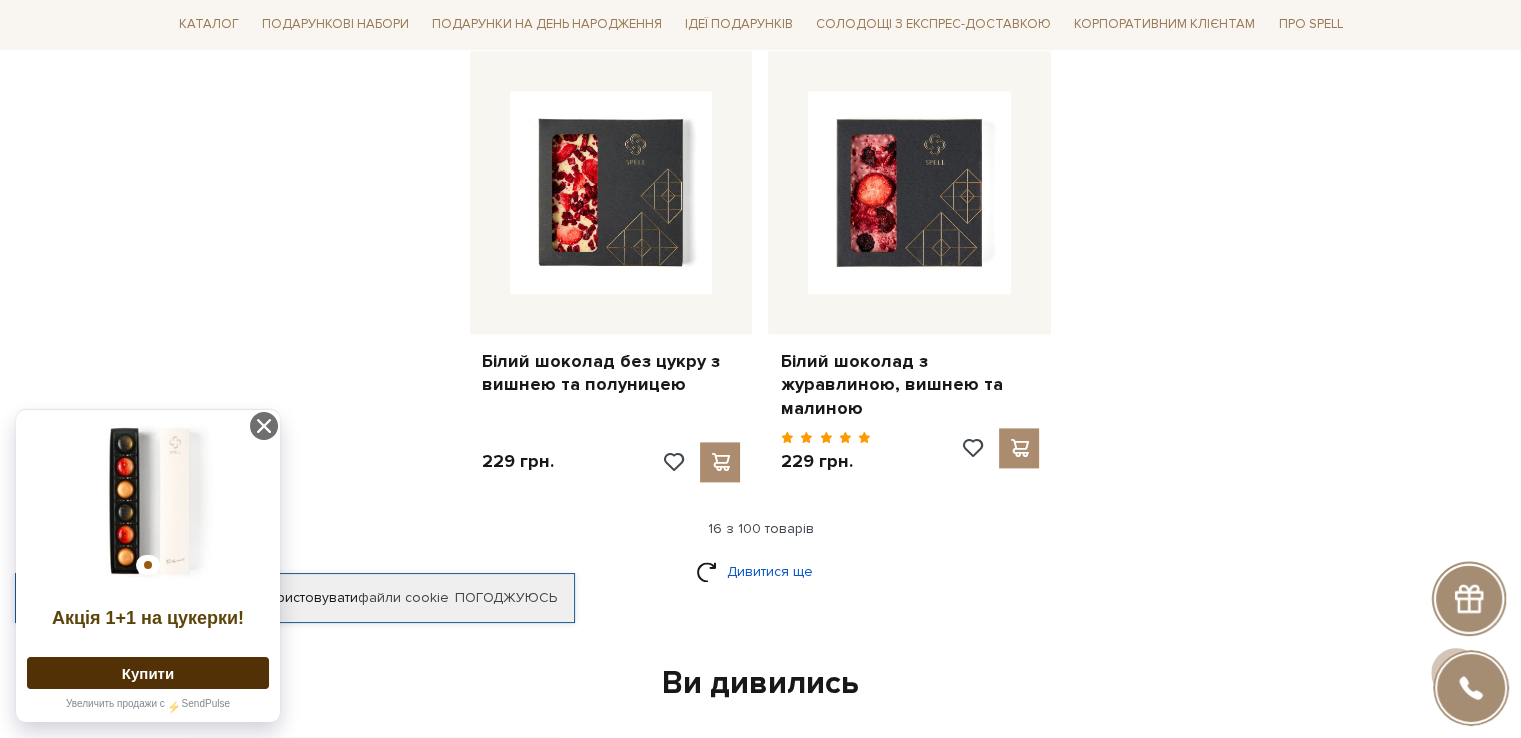 click on "Дивитися ще" at bounding box center (761, 571) 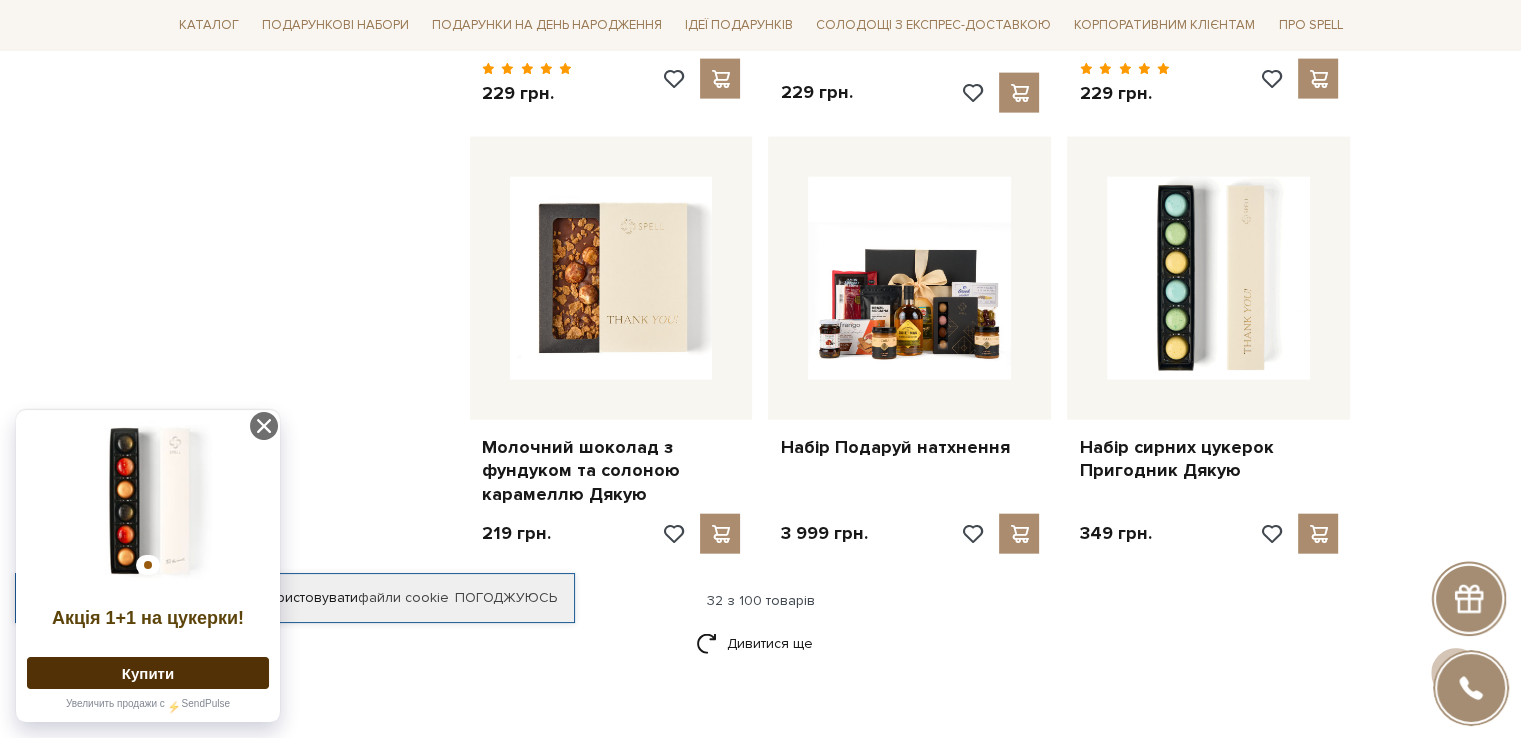 scroll, scrollTop: 4600, scrollLeft: 0, axis: vertical 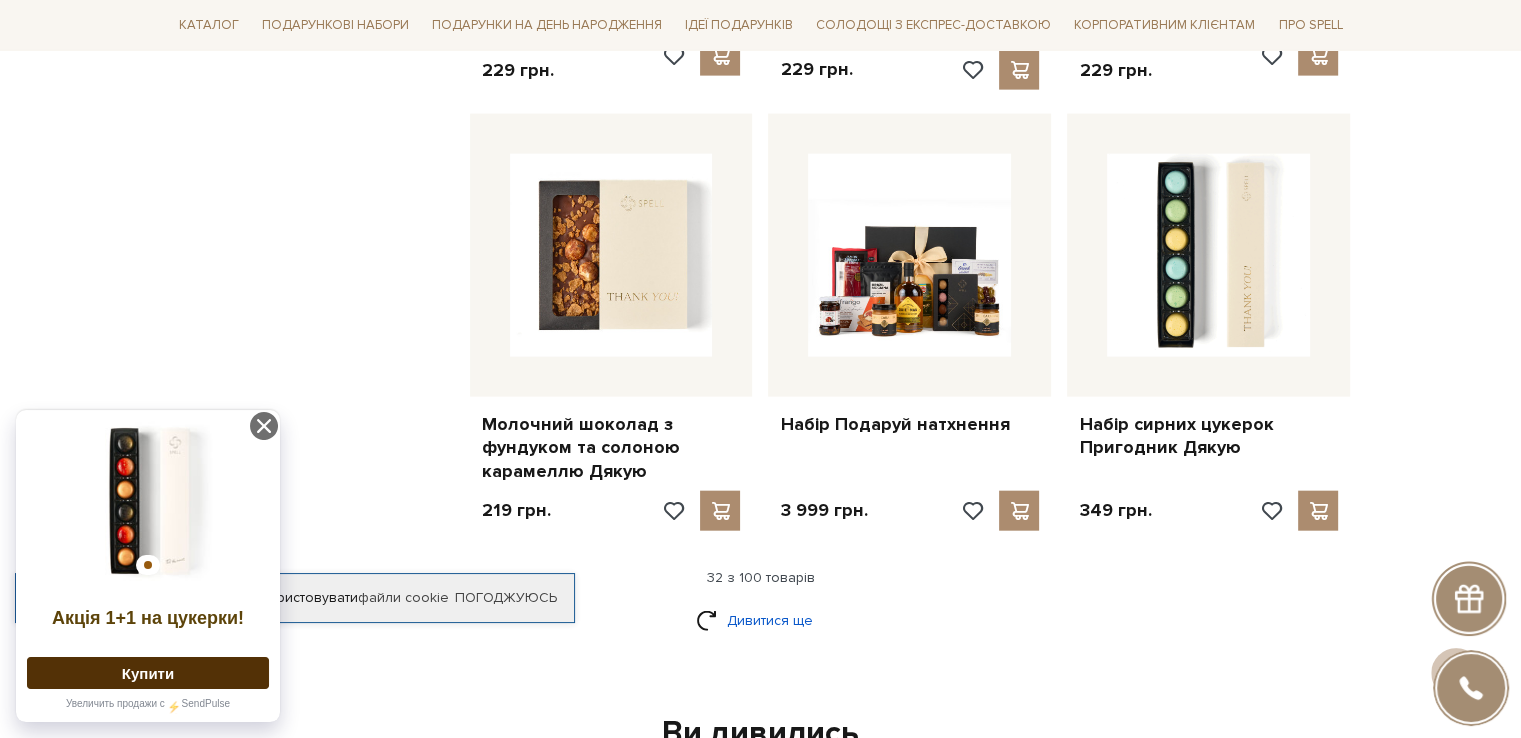 click on "Дивитися ще" at bounding box center (761, 620) 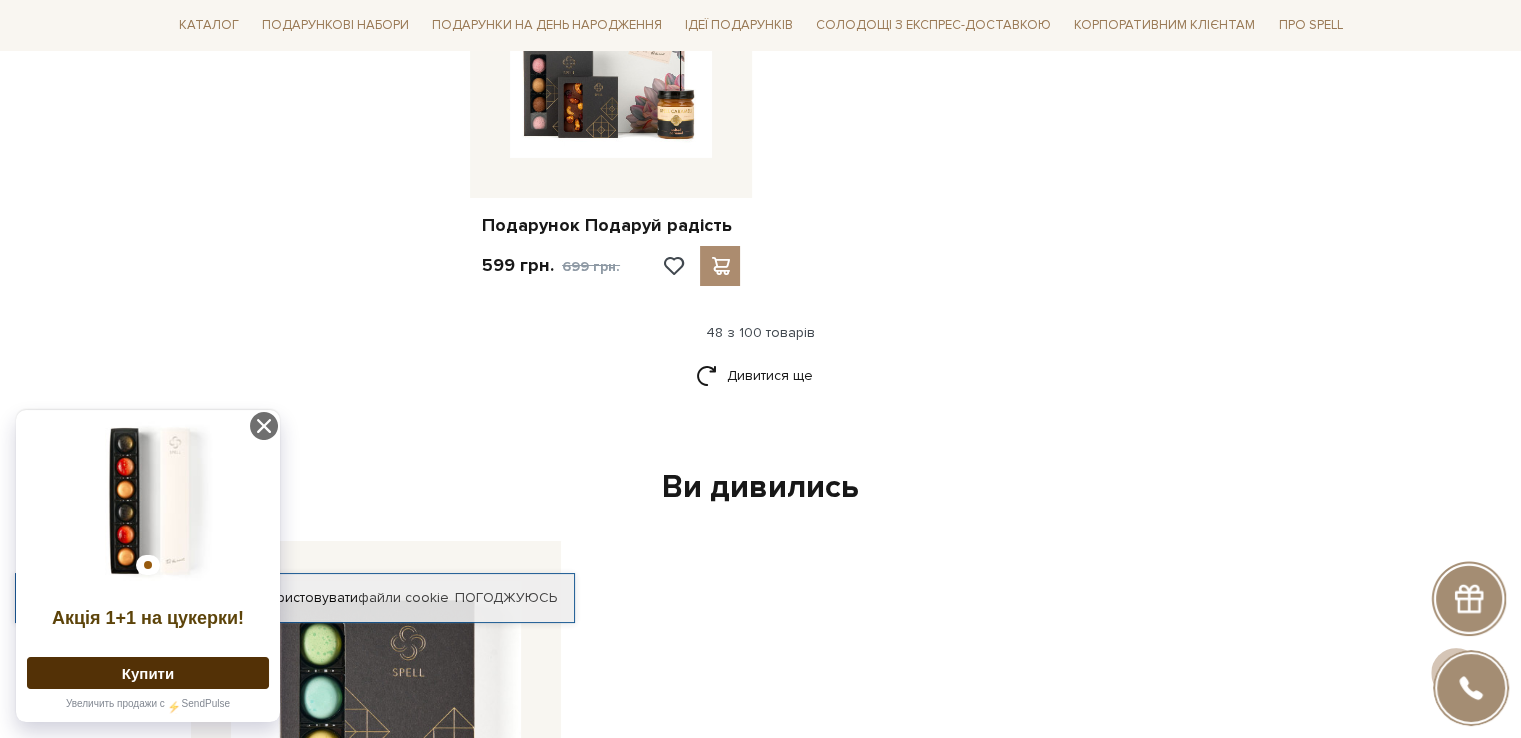 scroll, scrollTop: 7400, scrollLeft: 0, axis: vertical 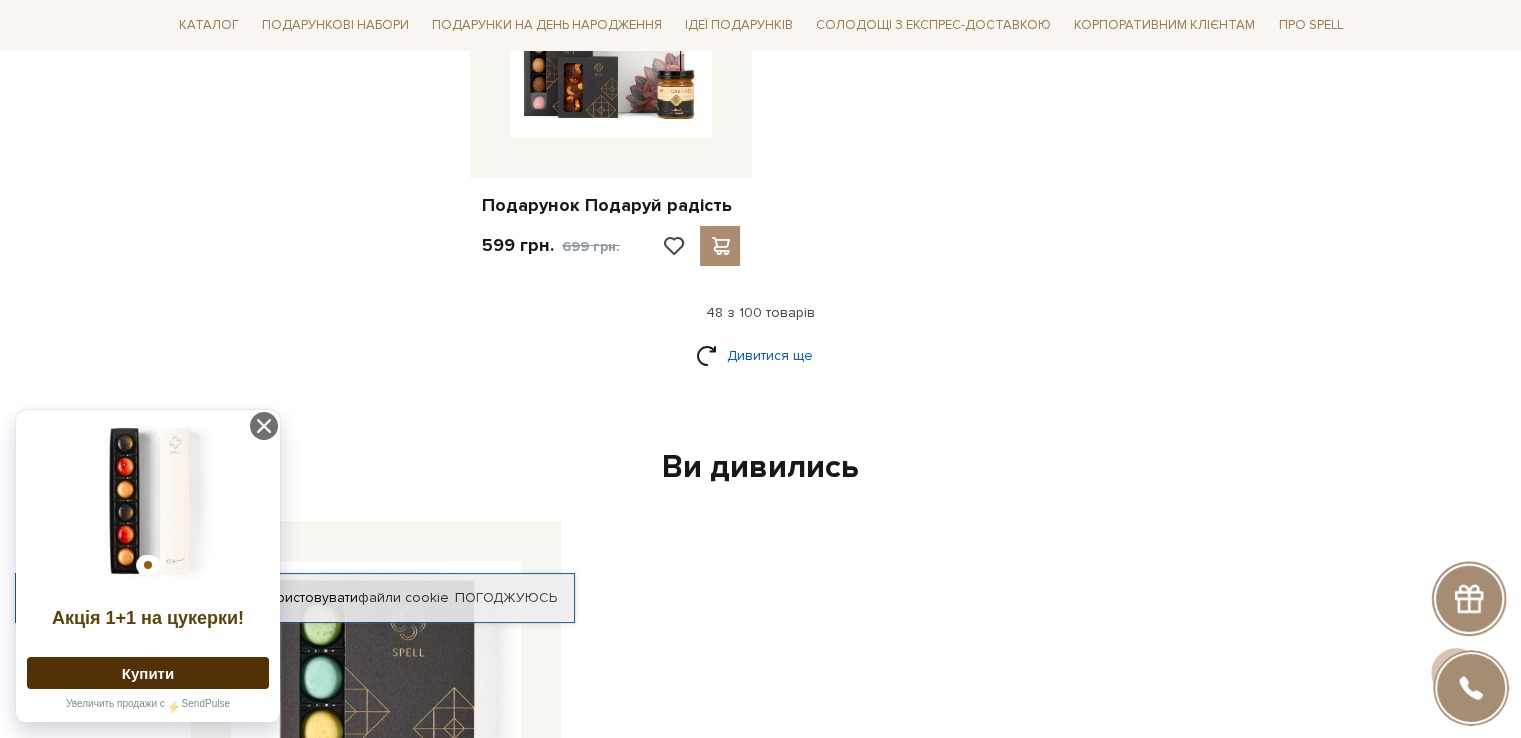 click on "Дивитися ще" at bounding box center (761, 355) 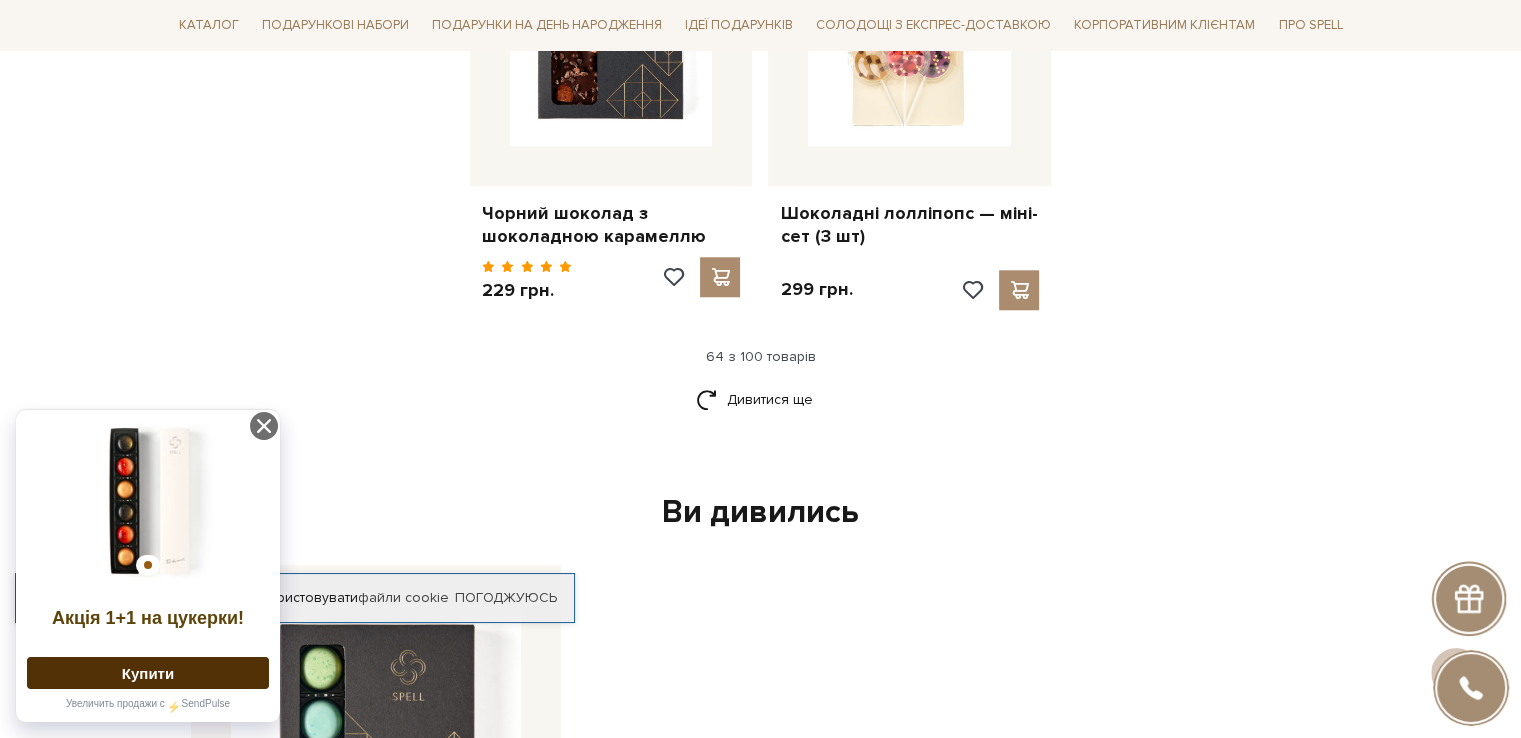 scroll, scrollTop: 9500, scrollLeft: 0, axis: vertical 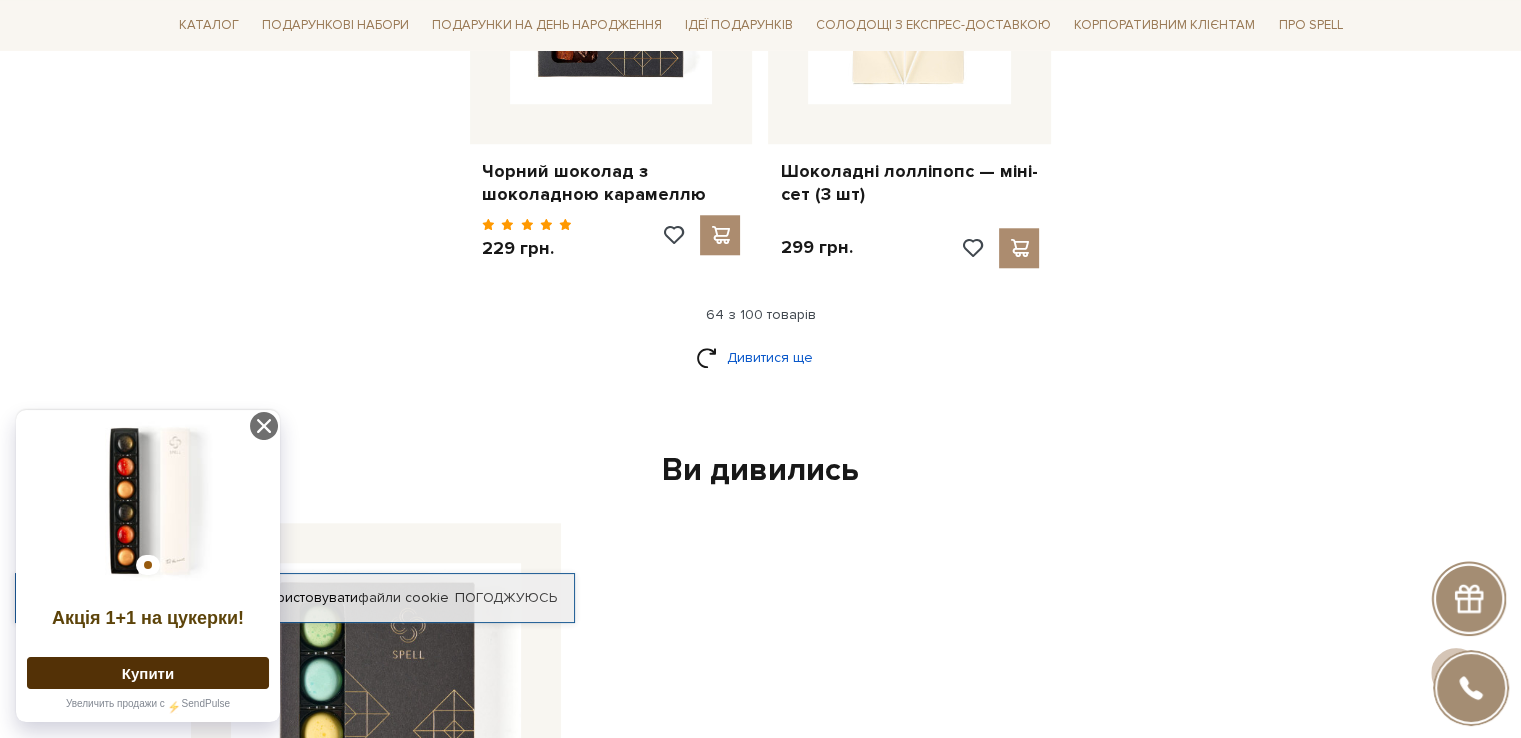 click on "Дивитися ще" at bounding box center (761, 357) 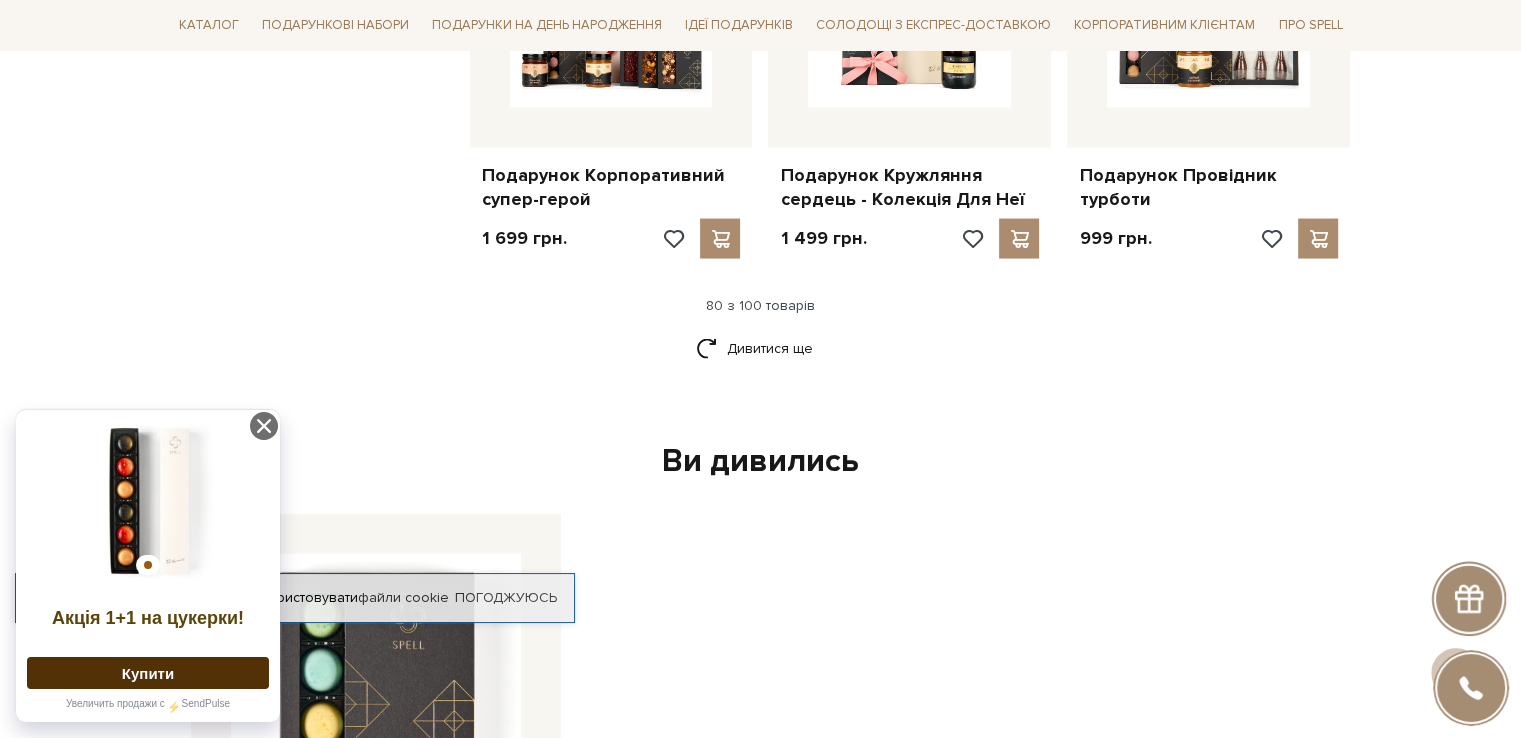 scroll, scrollTop: 11700, scrollLeft: 0, axis: vertical 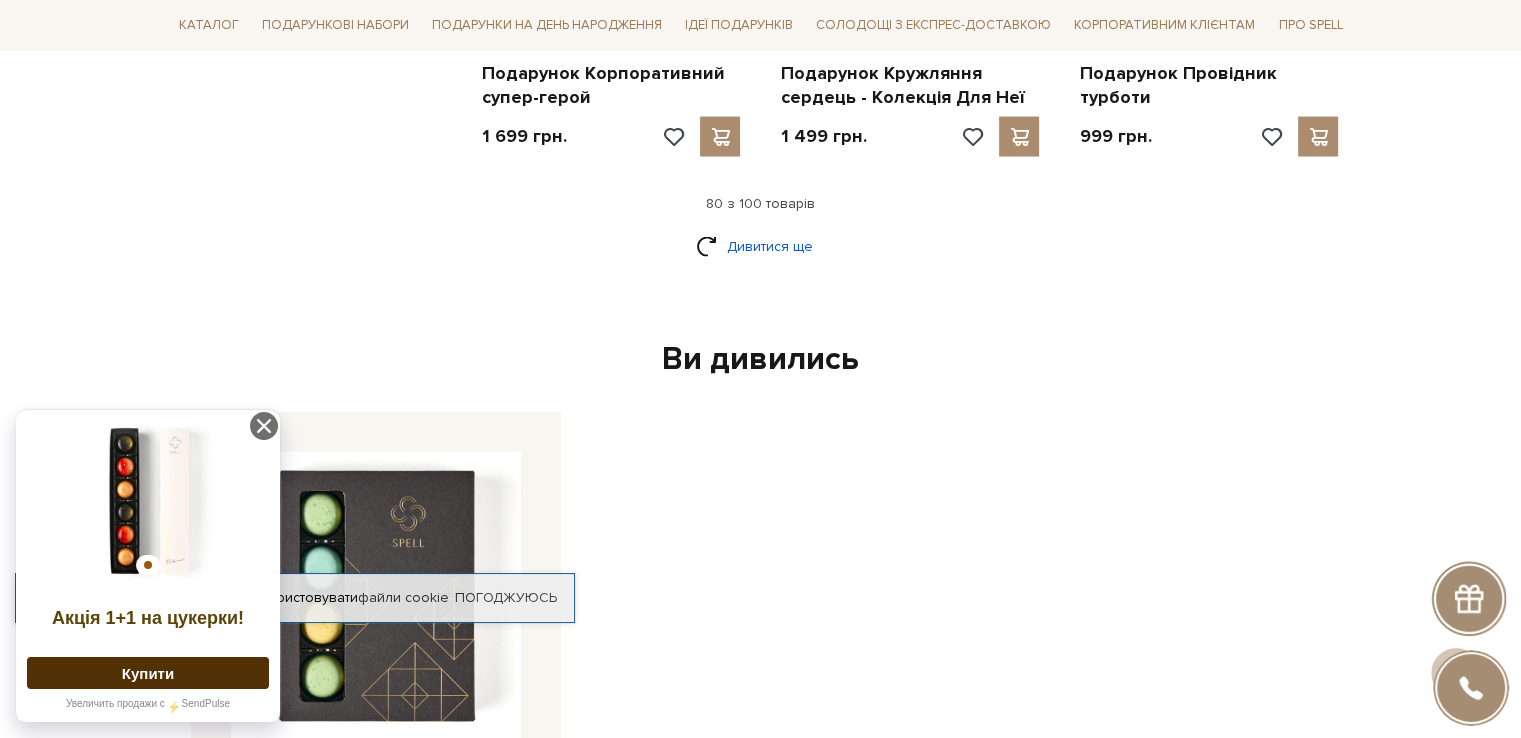click on "Дивитися ще" at bounding box center [761, 246] 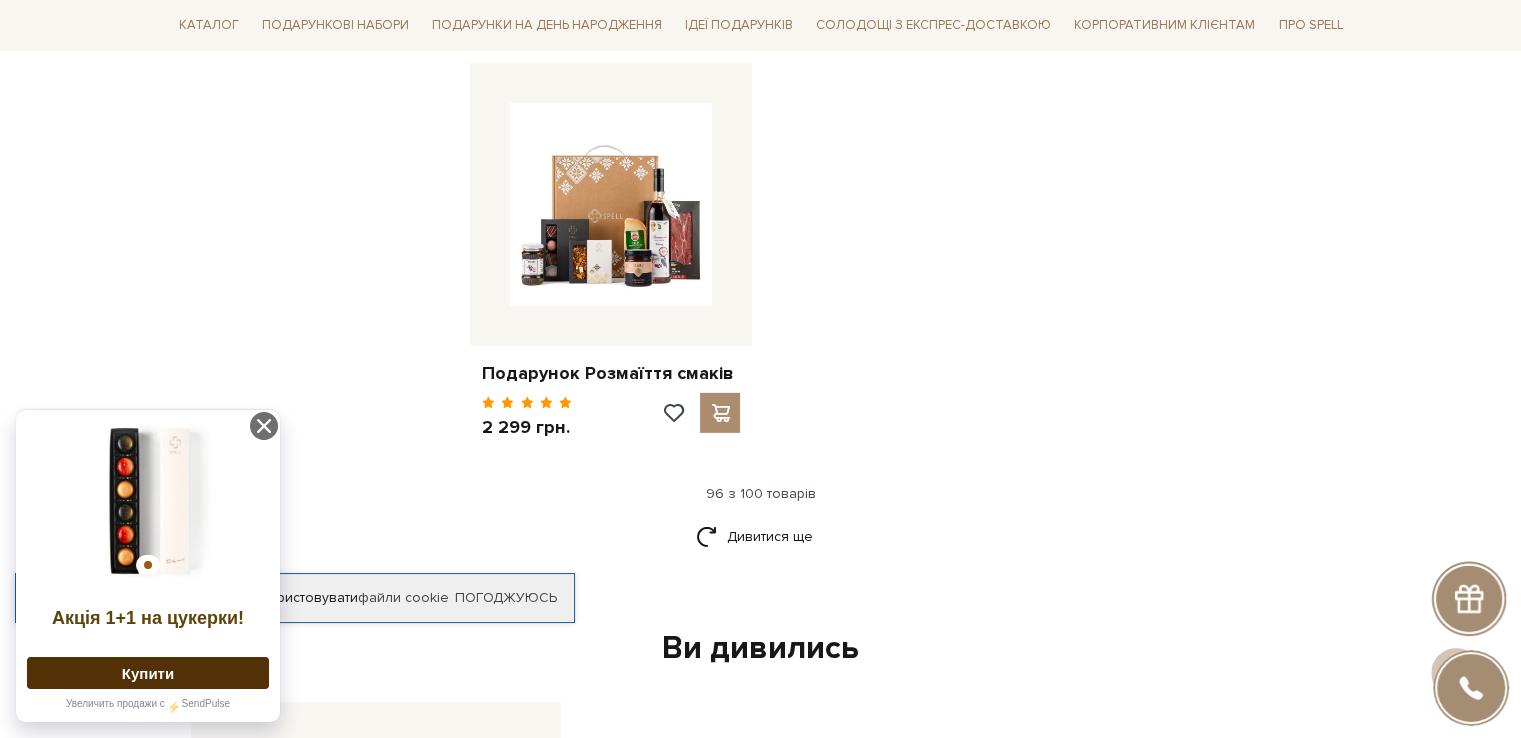 scroll, scrollTop: 14000, scrollLeft: 0, axis: vertical 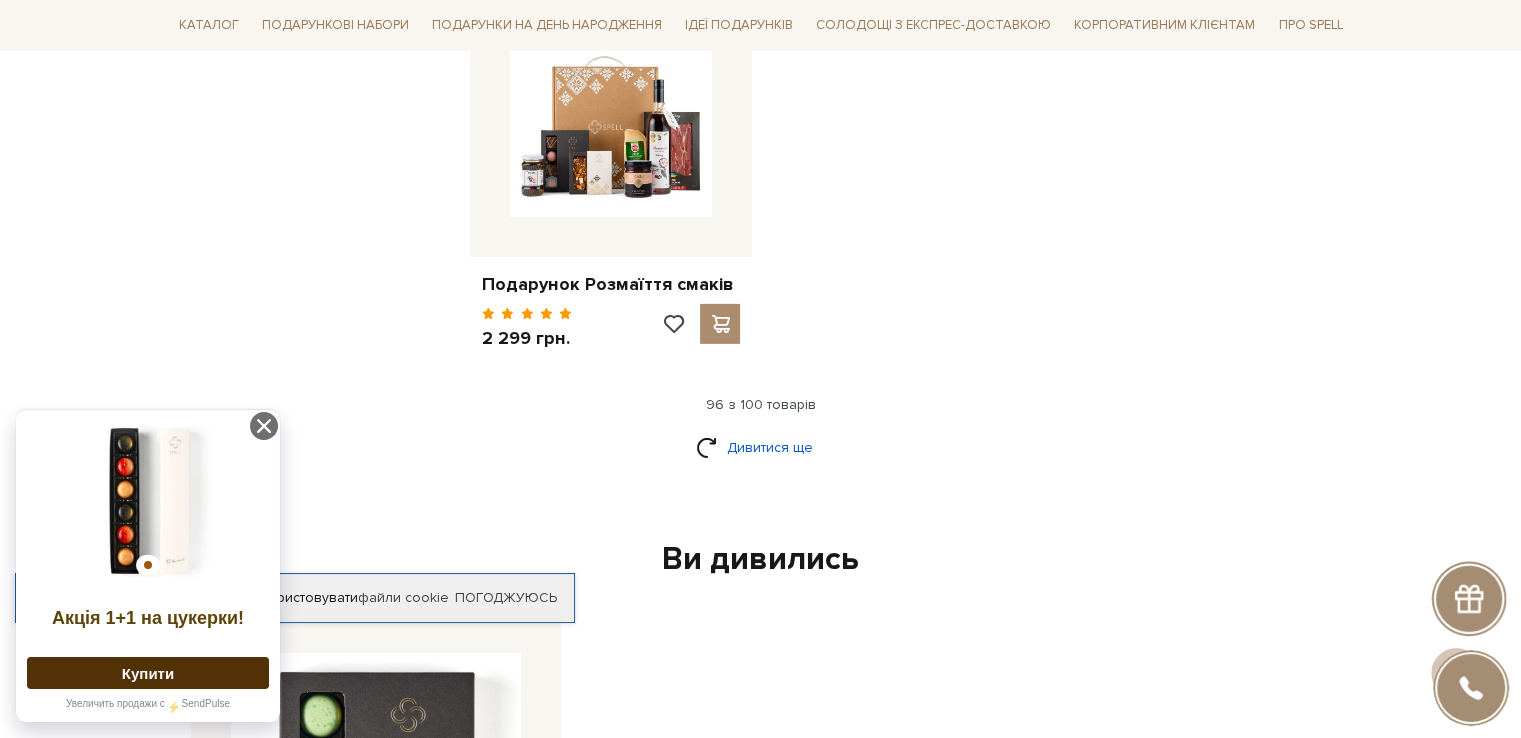 click on "Дивитися ще" at bounding box center (761, 447) 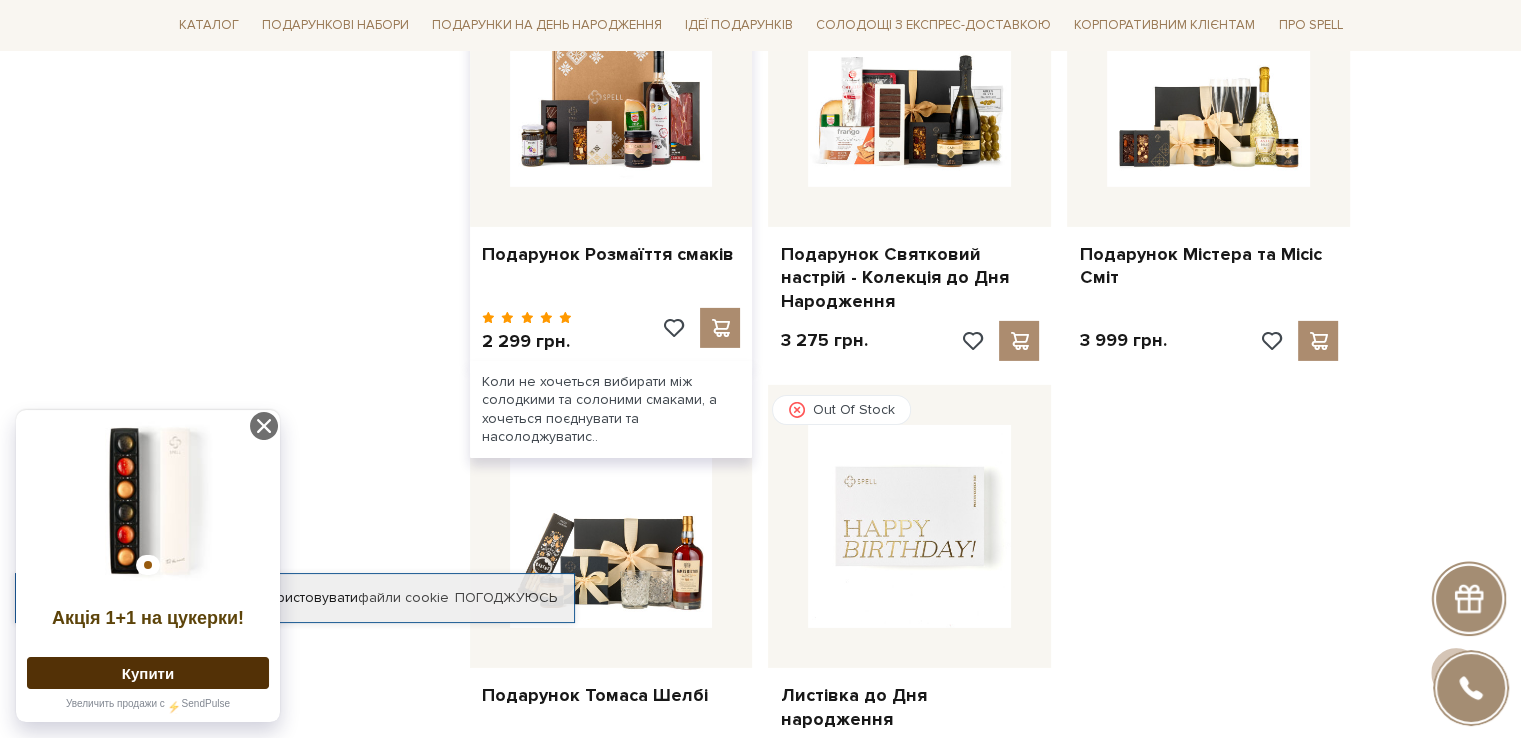 scroll, scrollTop: 14100, scrollLeft: 0, axis: vertical 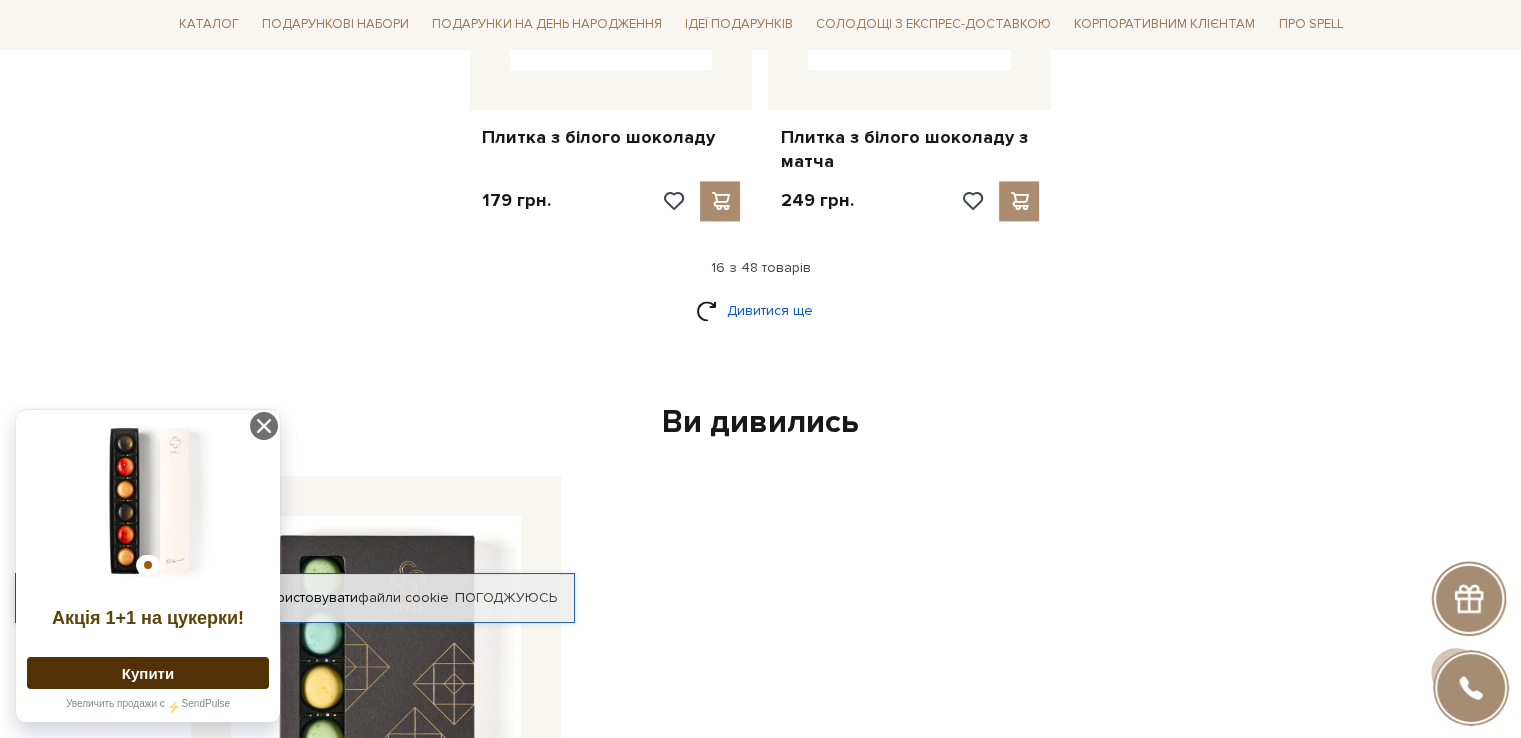 click on "Дивитися ще" at bounding box center [761, 310] 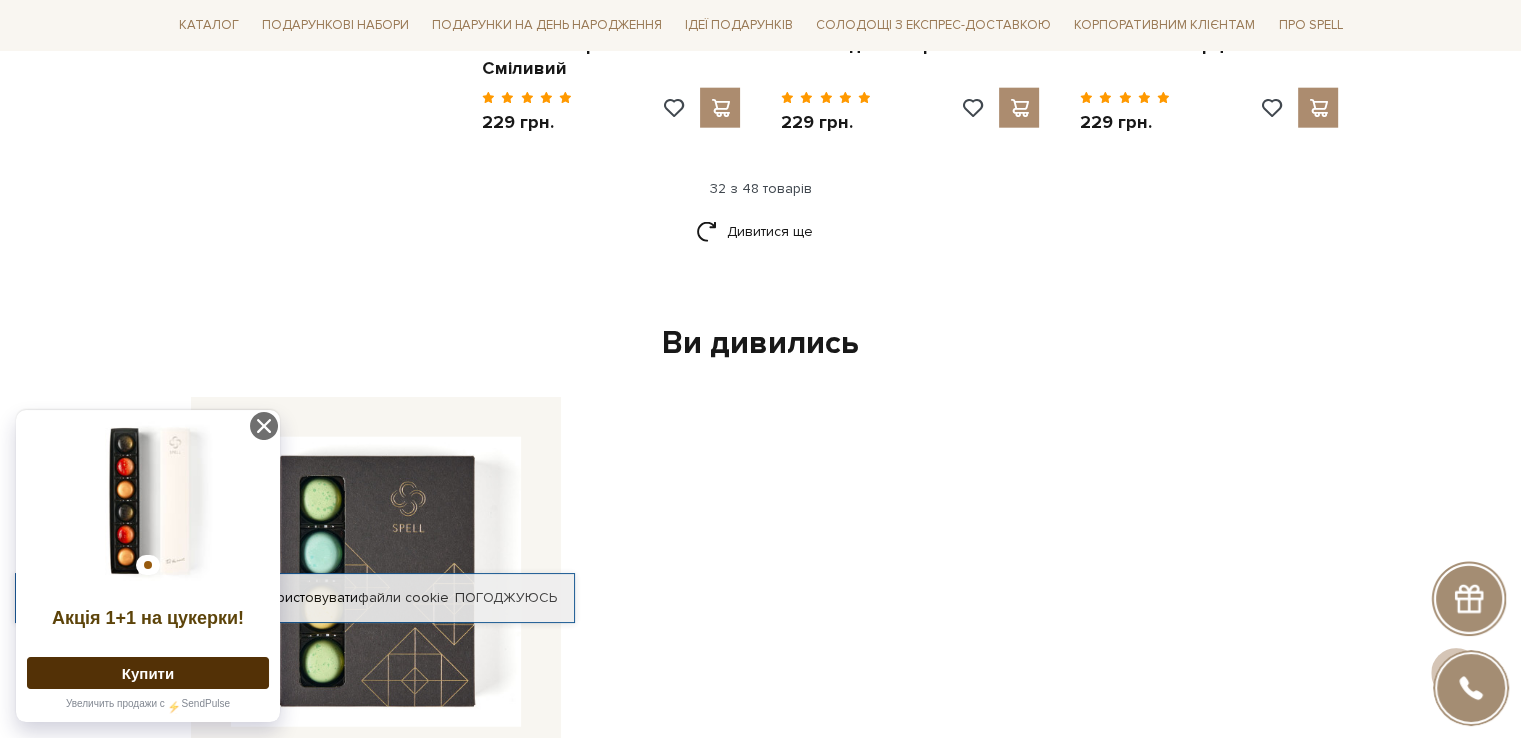 scroll, scrollTop: 5100, scrollLeft: 0, axis: vertical 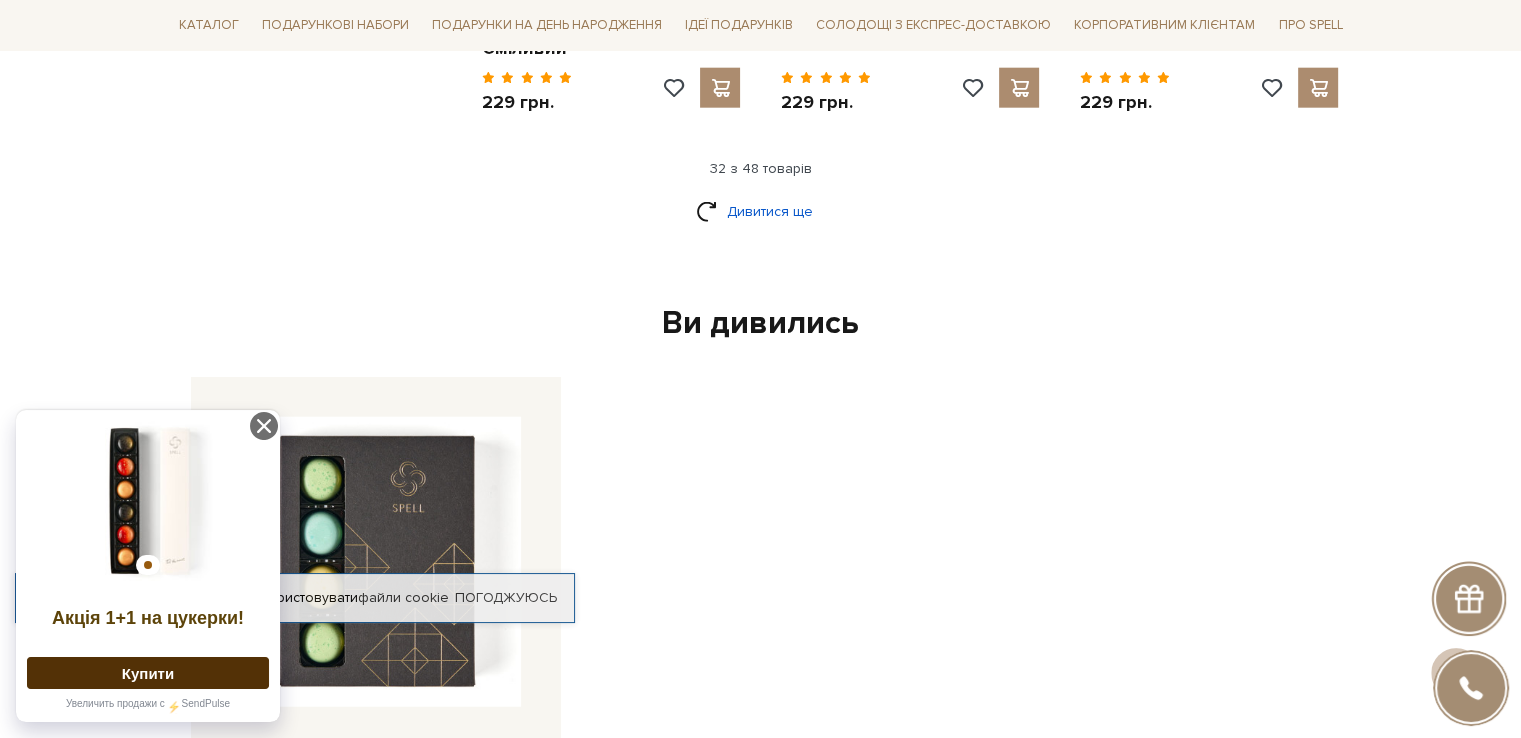 click on "Дивитися ще" at bounding box center (761, 211) 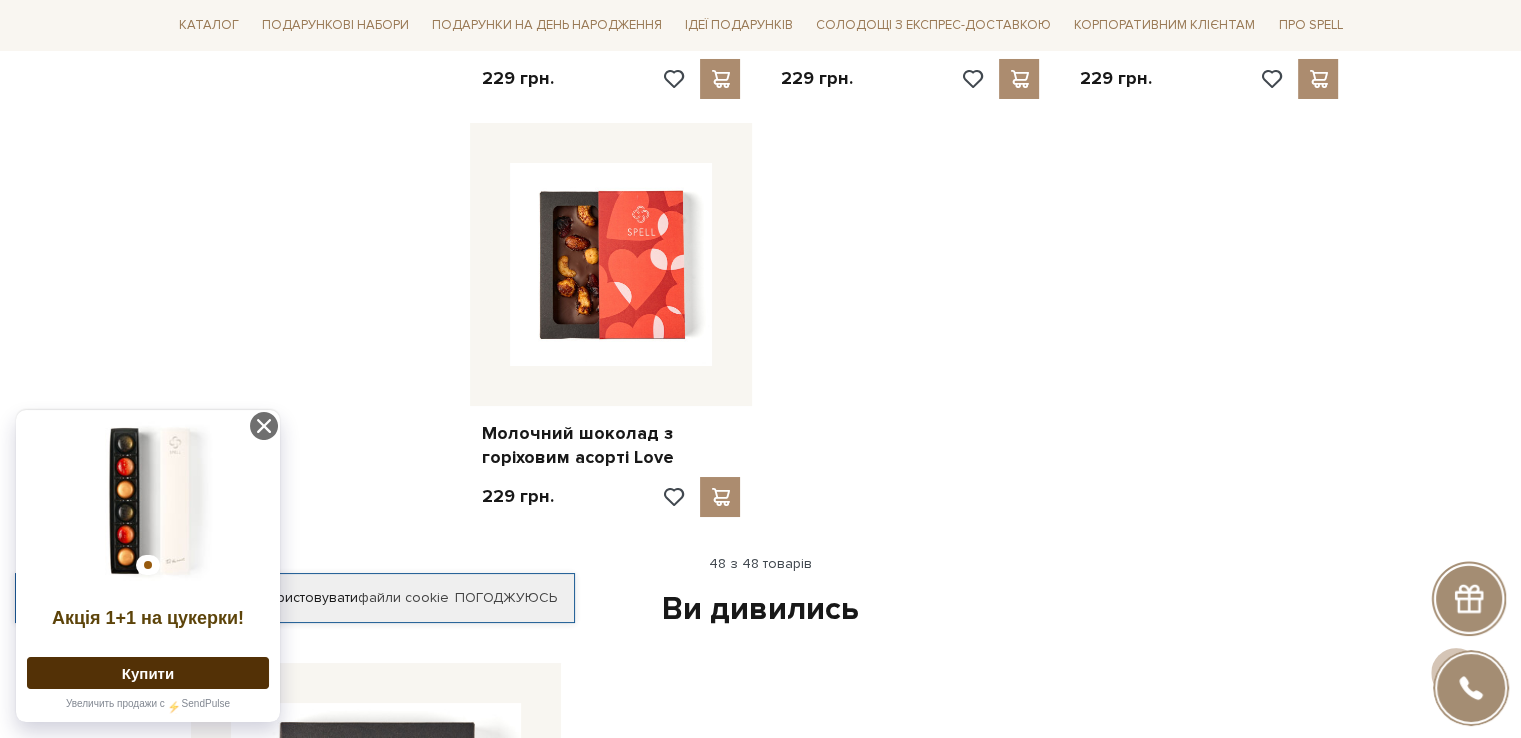 scroll, scrollTop: 7400, scrollLeft: 0, axis: vertical 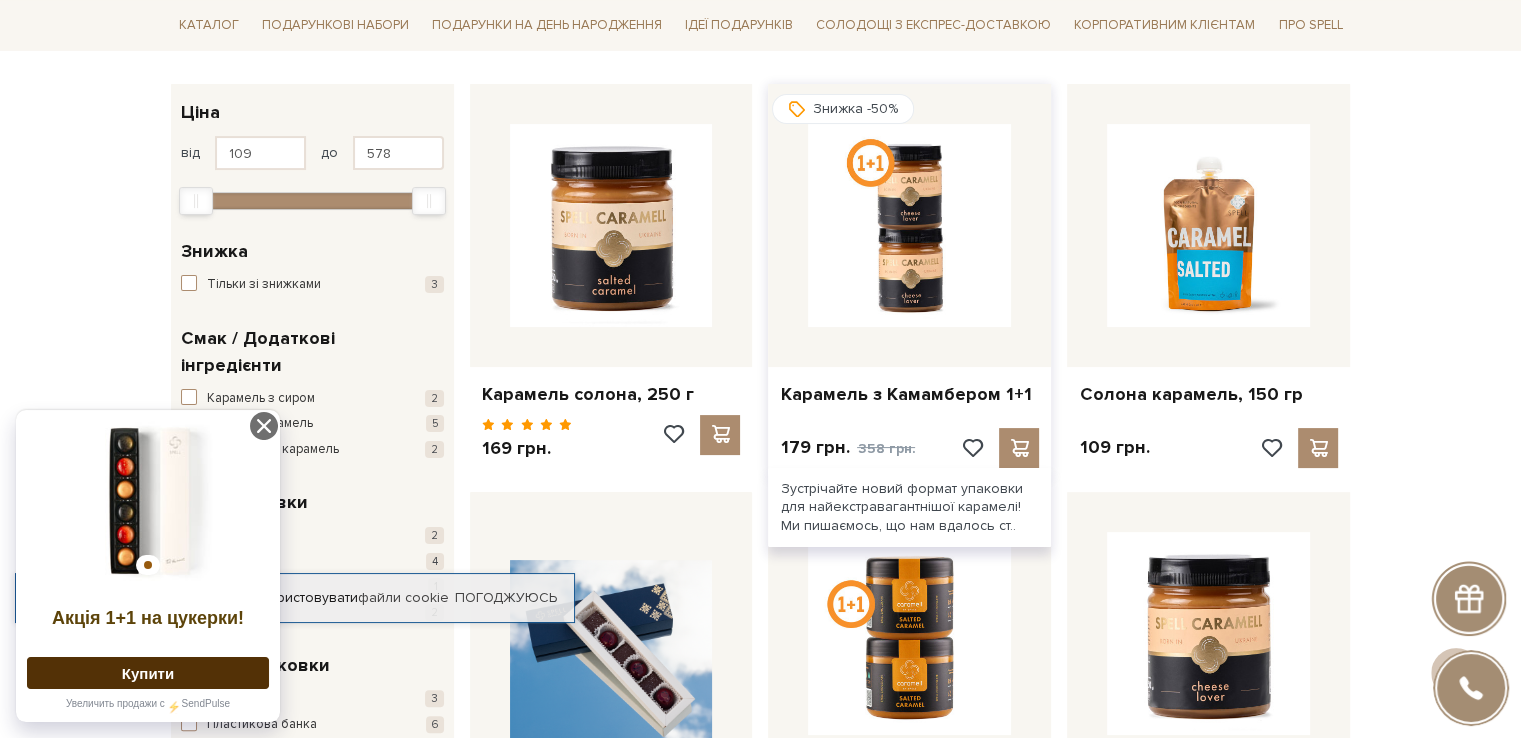 click at bounding box center [909, 225] 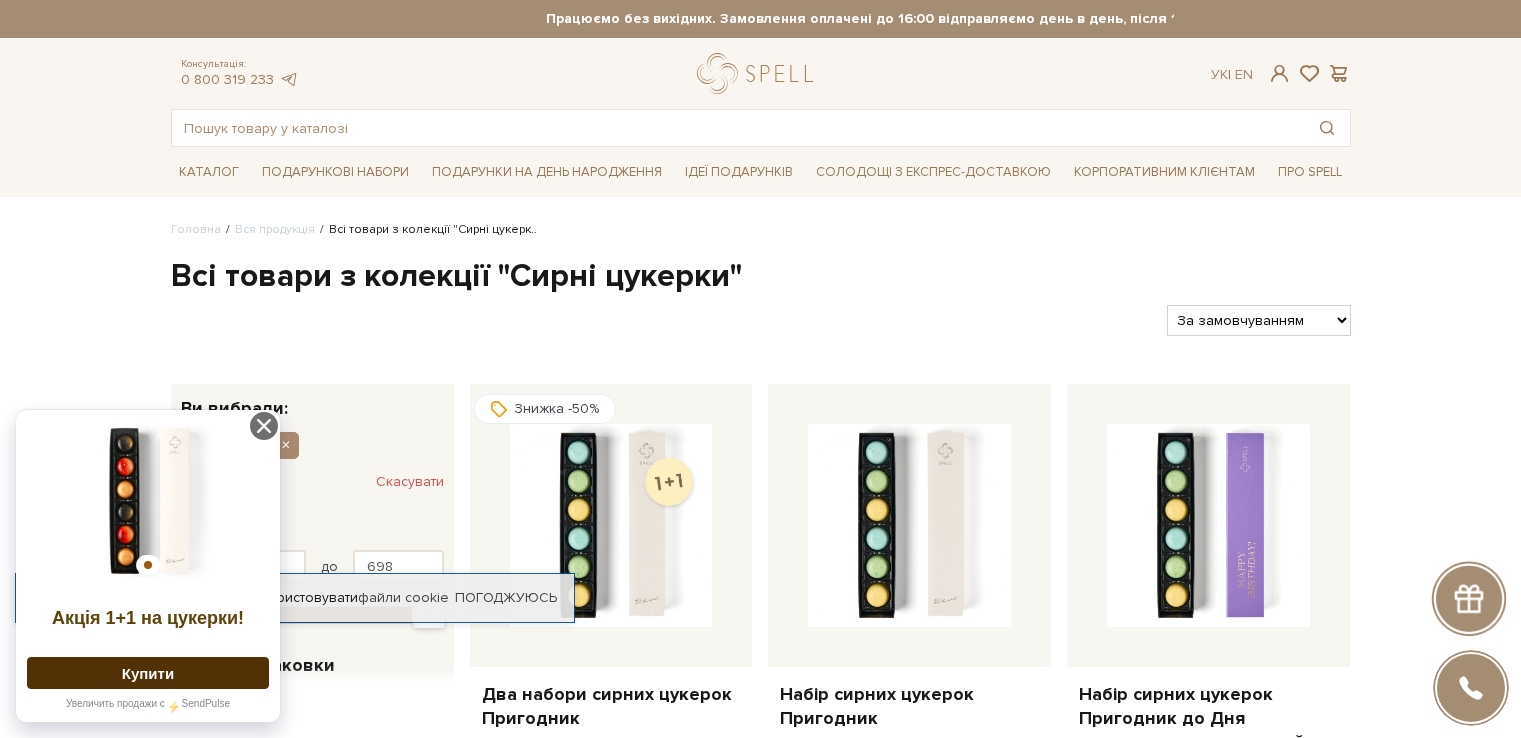 scroll, scrollTop: 0, scrollLeft: 0, axis: both 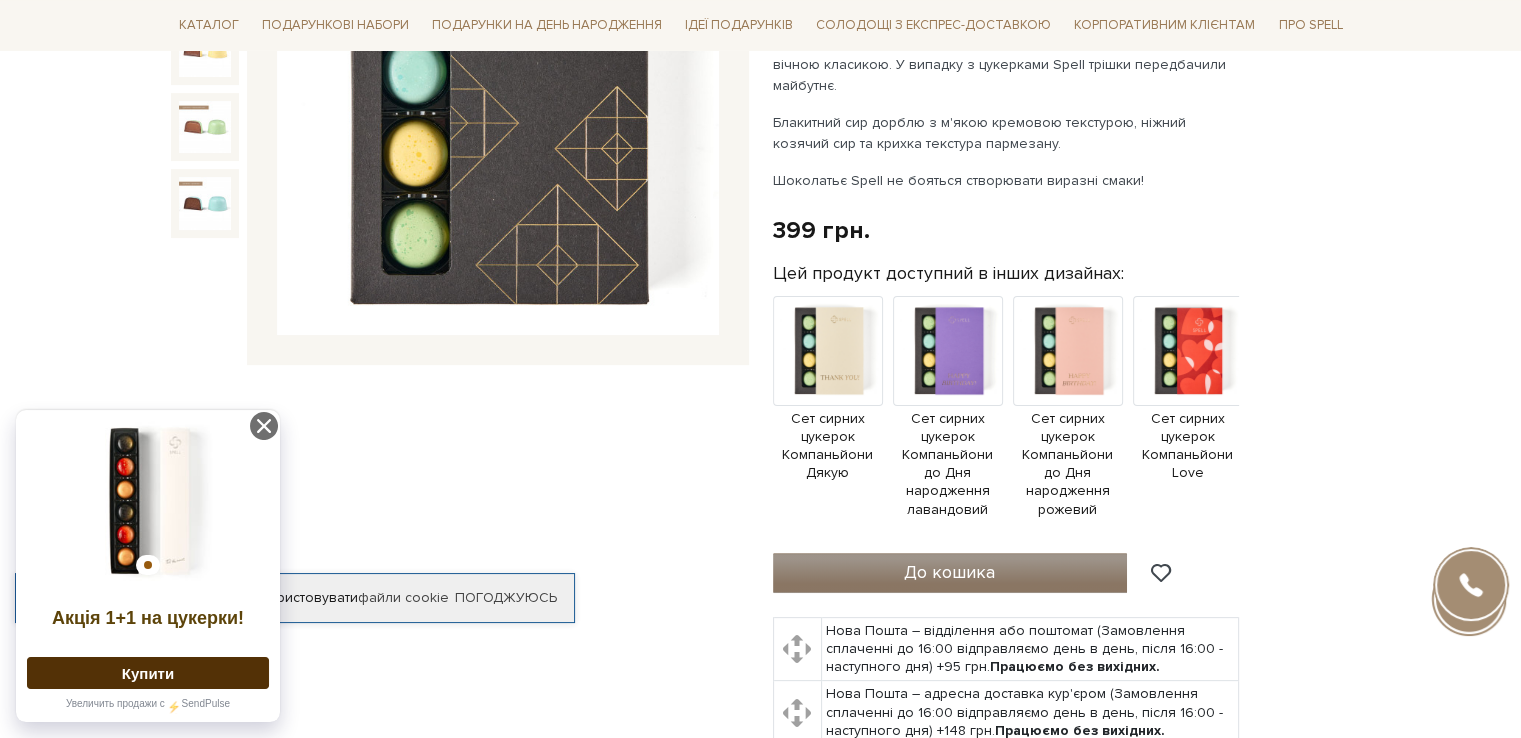 click on "До кошика" at bounding box center (949, 572) 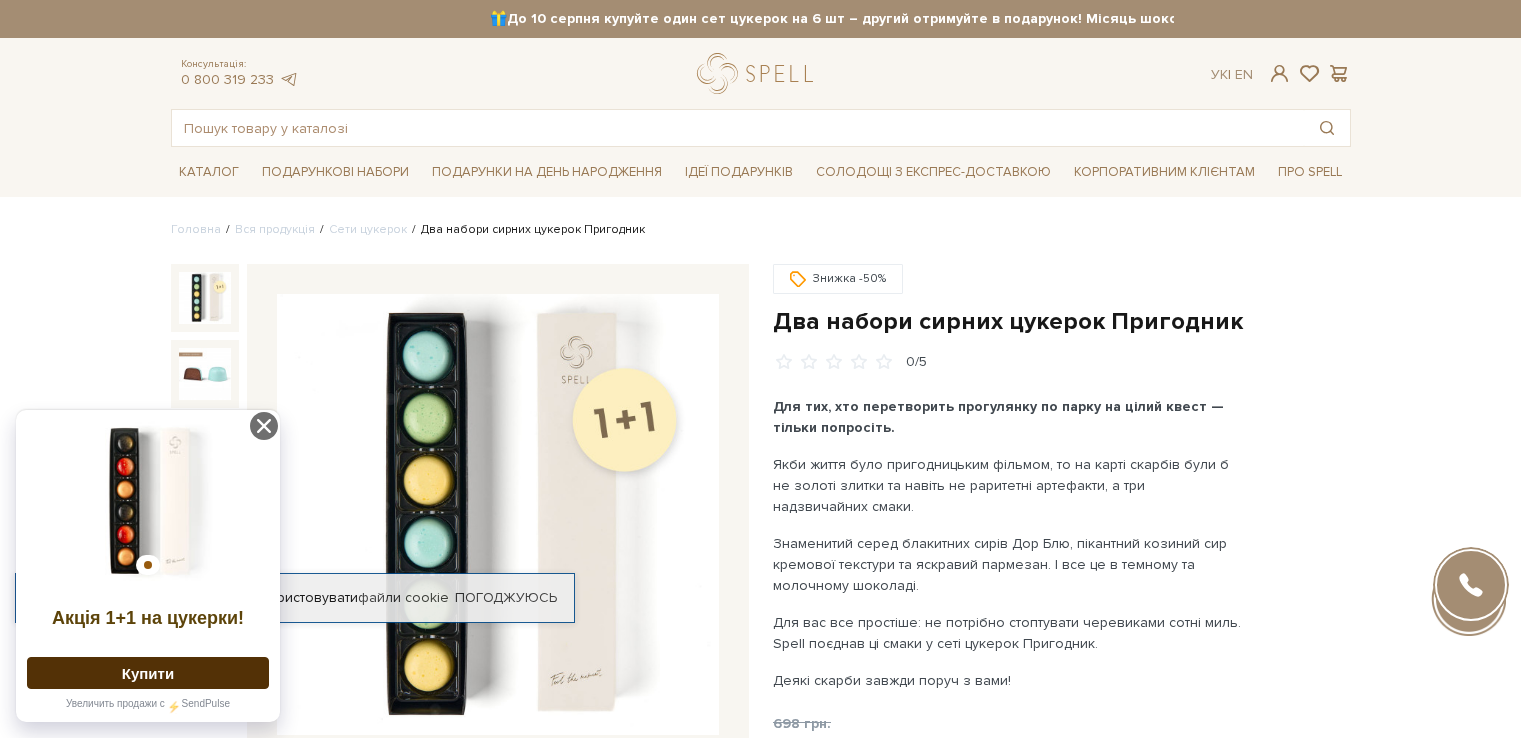 scroll, scrollTop: 0, scrollLeft: 0, axis: both 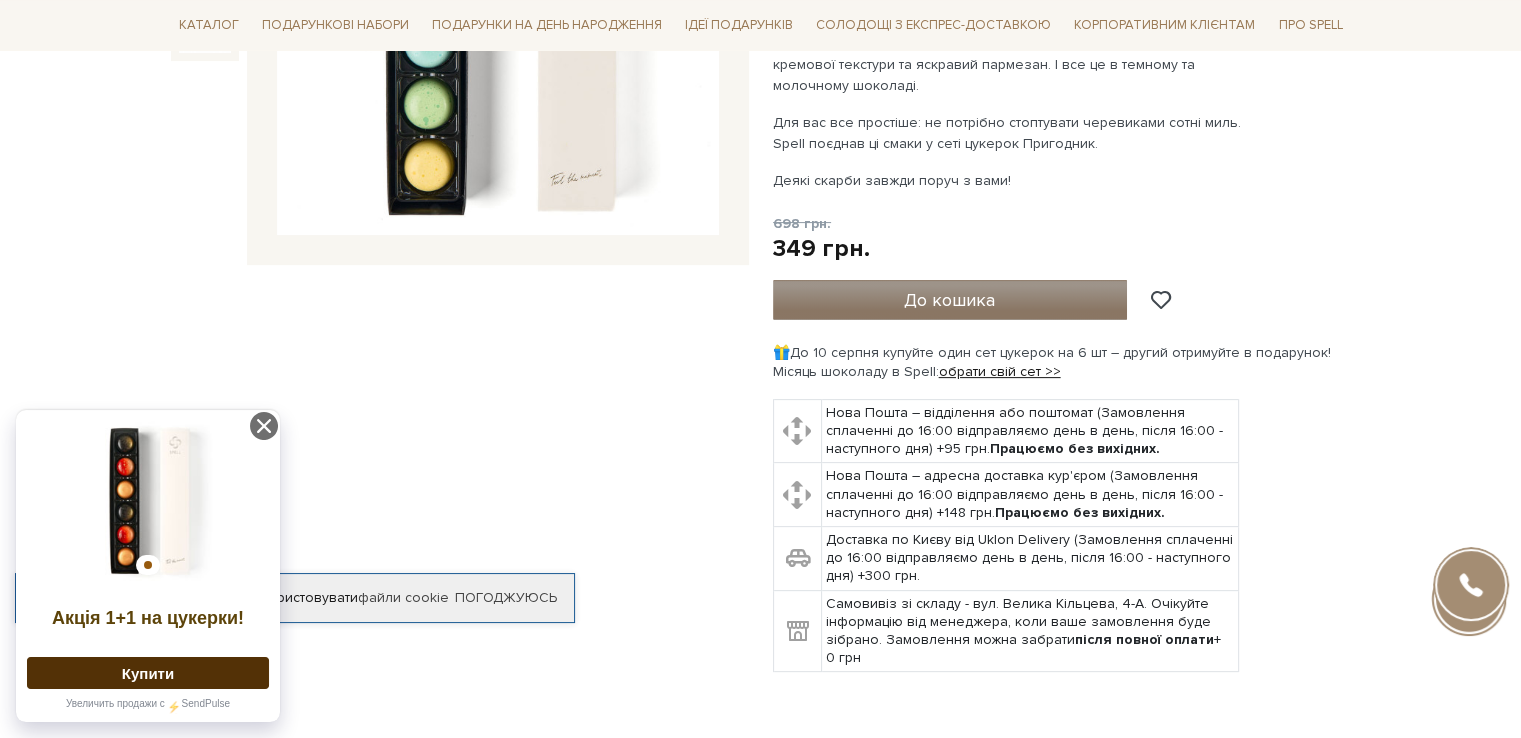 click on "До кошика" at bounding box center (949, 300) 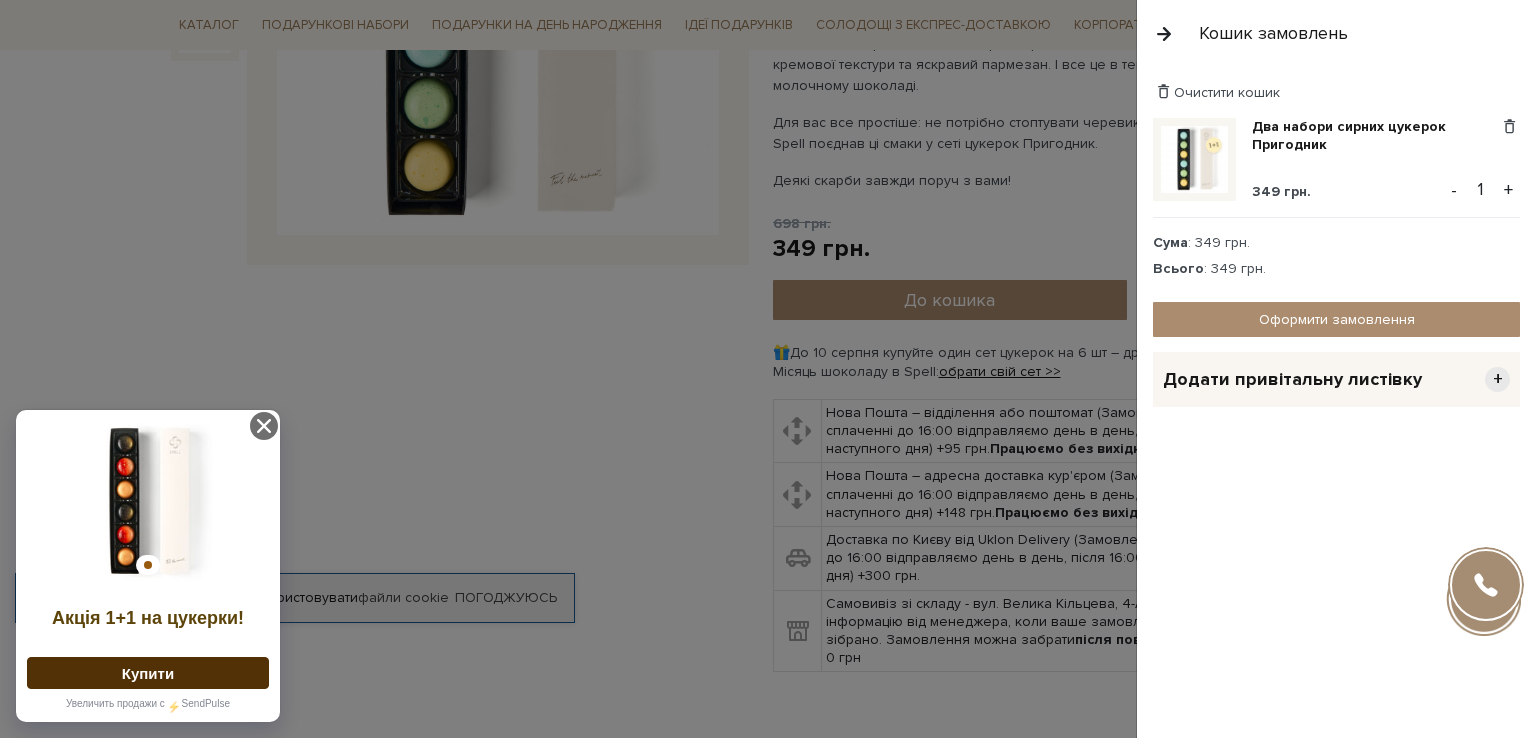 click at bounding box center [768, 369] 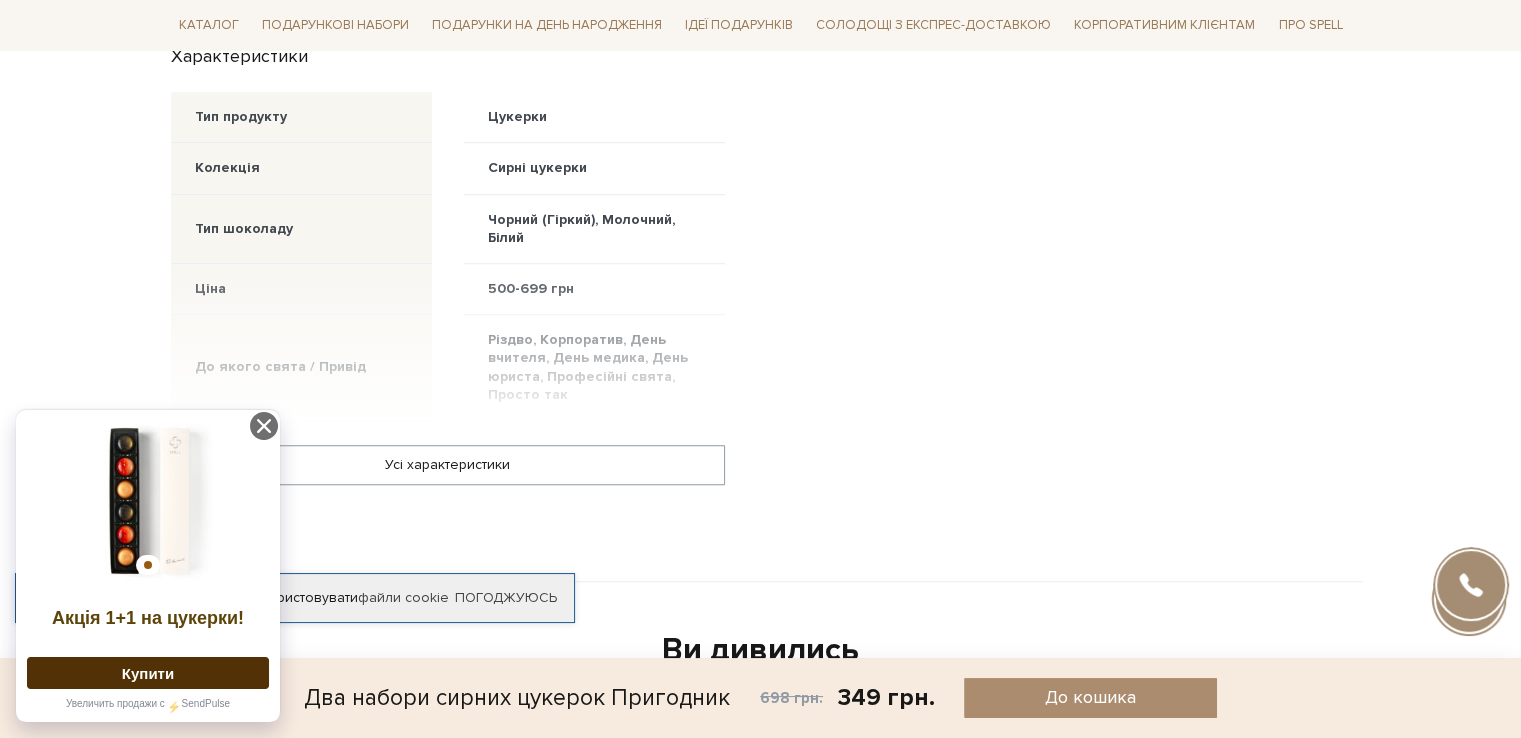 scroll, scrollTop: 1500, scrollLeft: 0, axis: vertical 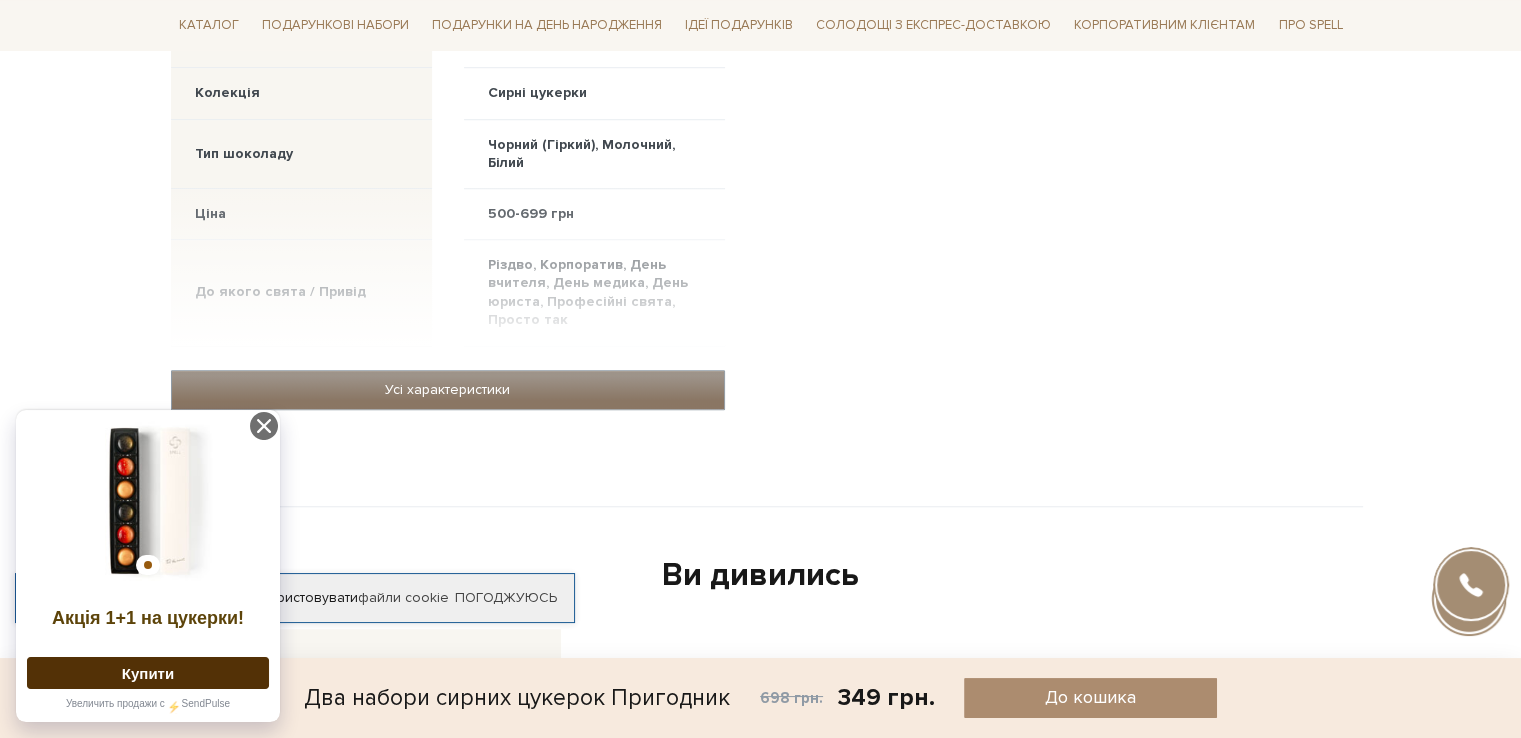 click on "Усі характеристики" at bounding box center [448, 390] 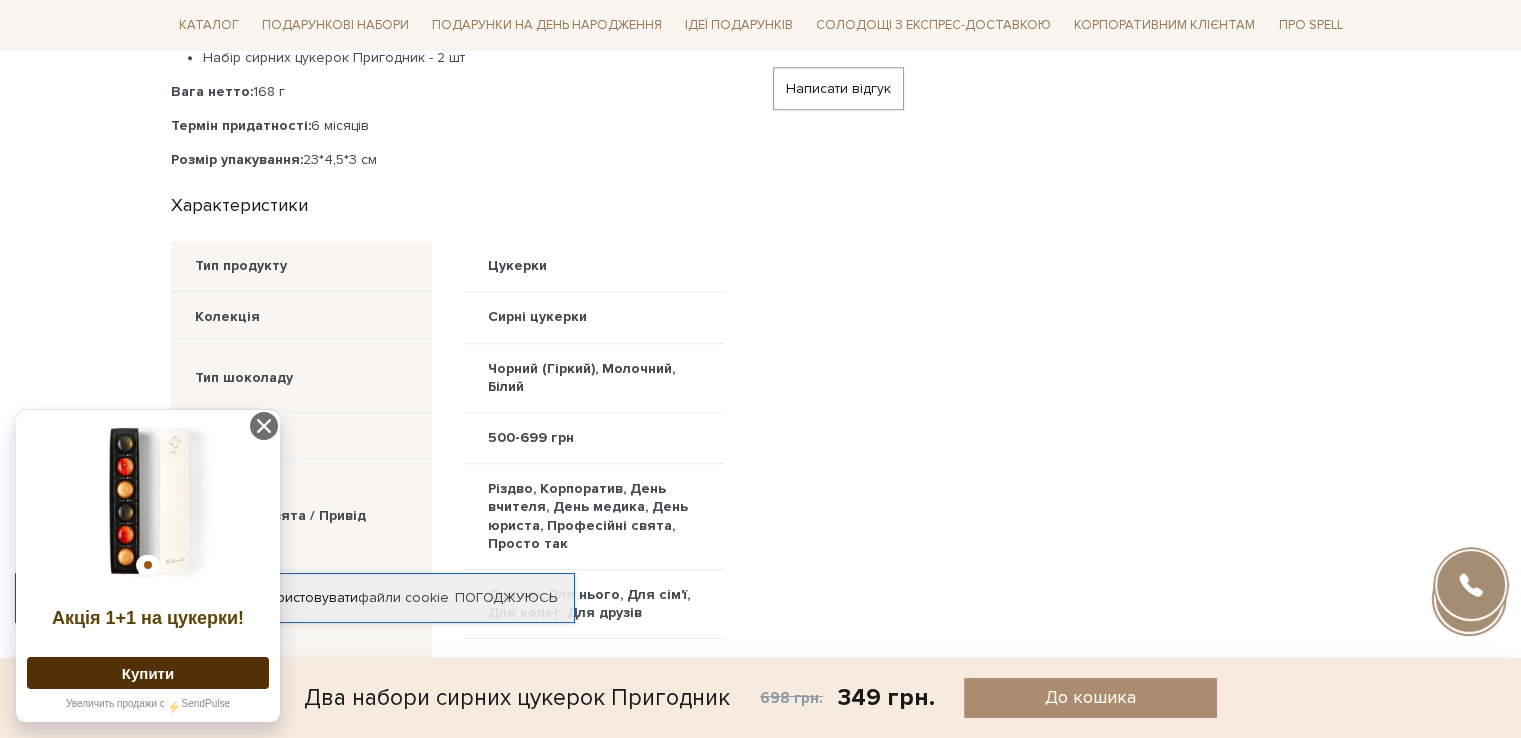 scroll, scrollTop: 1400, scrollLeft: 0, axis: vertical 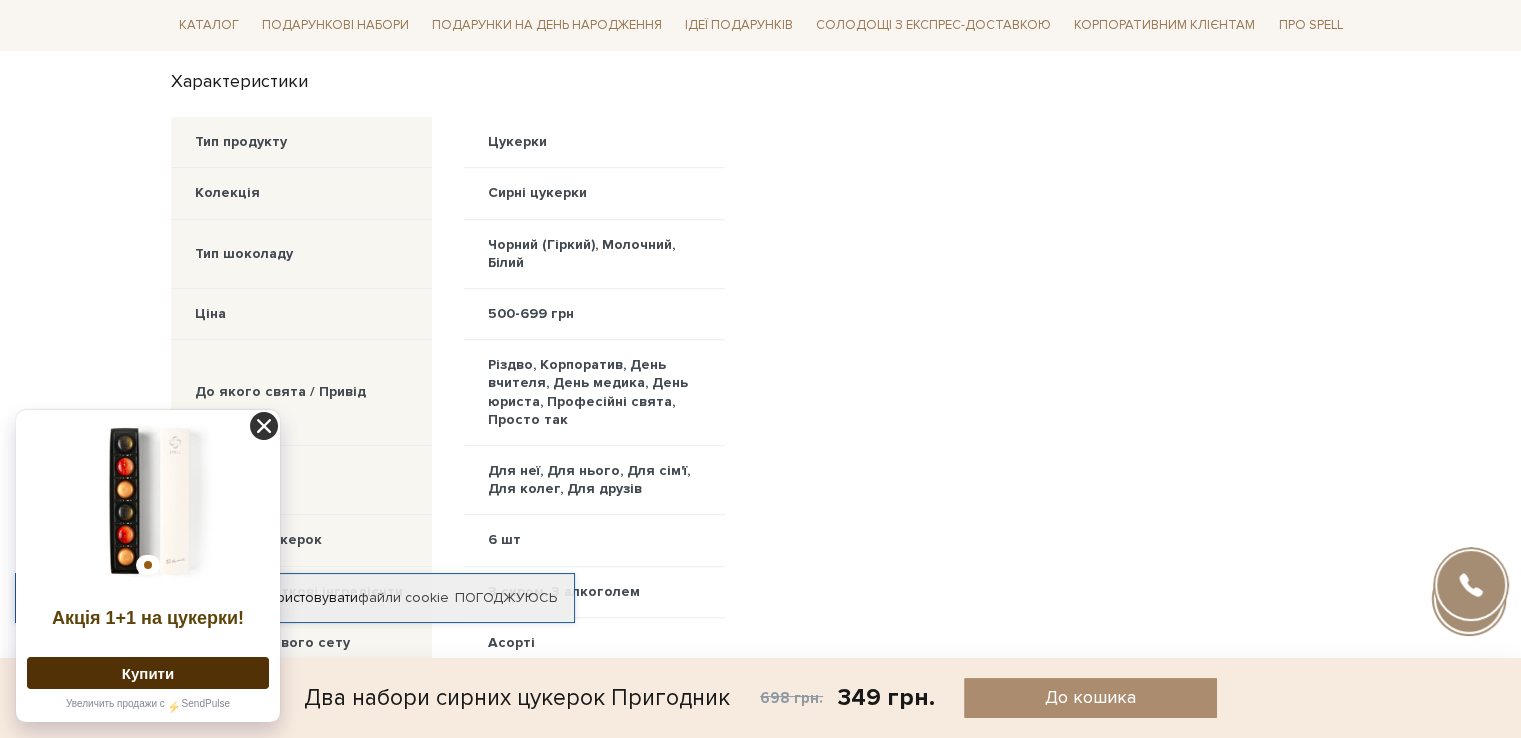 click 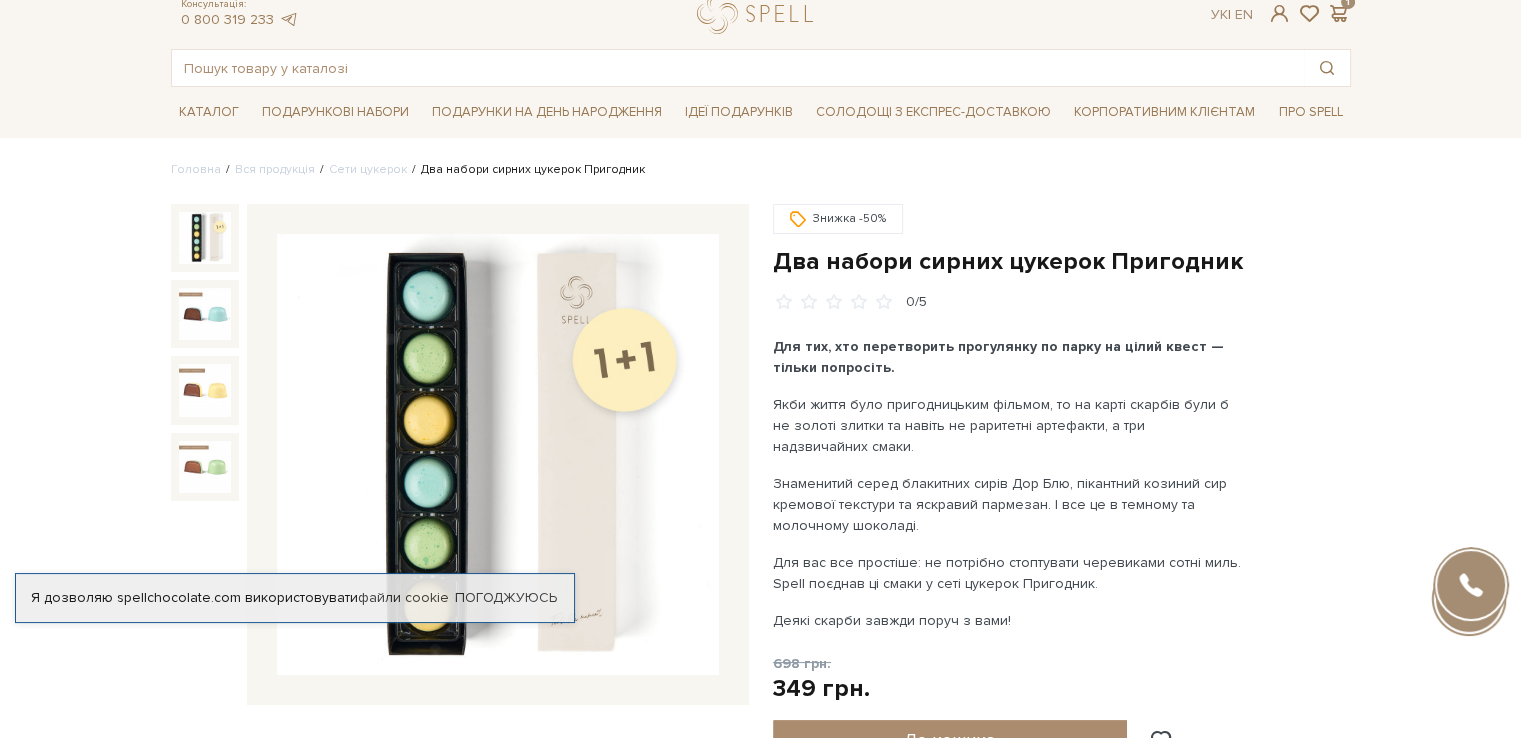 scroll, scrollTop: 0, scrollLeft: 0, axis: both 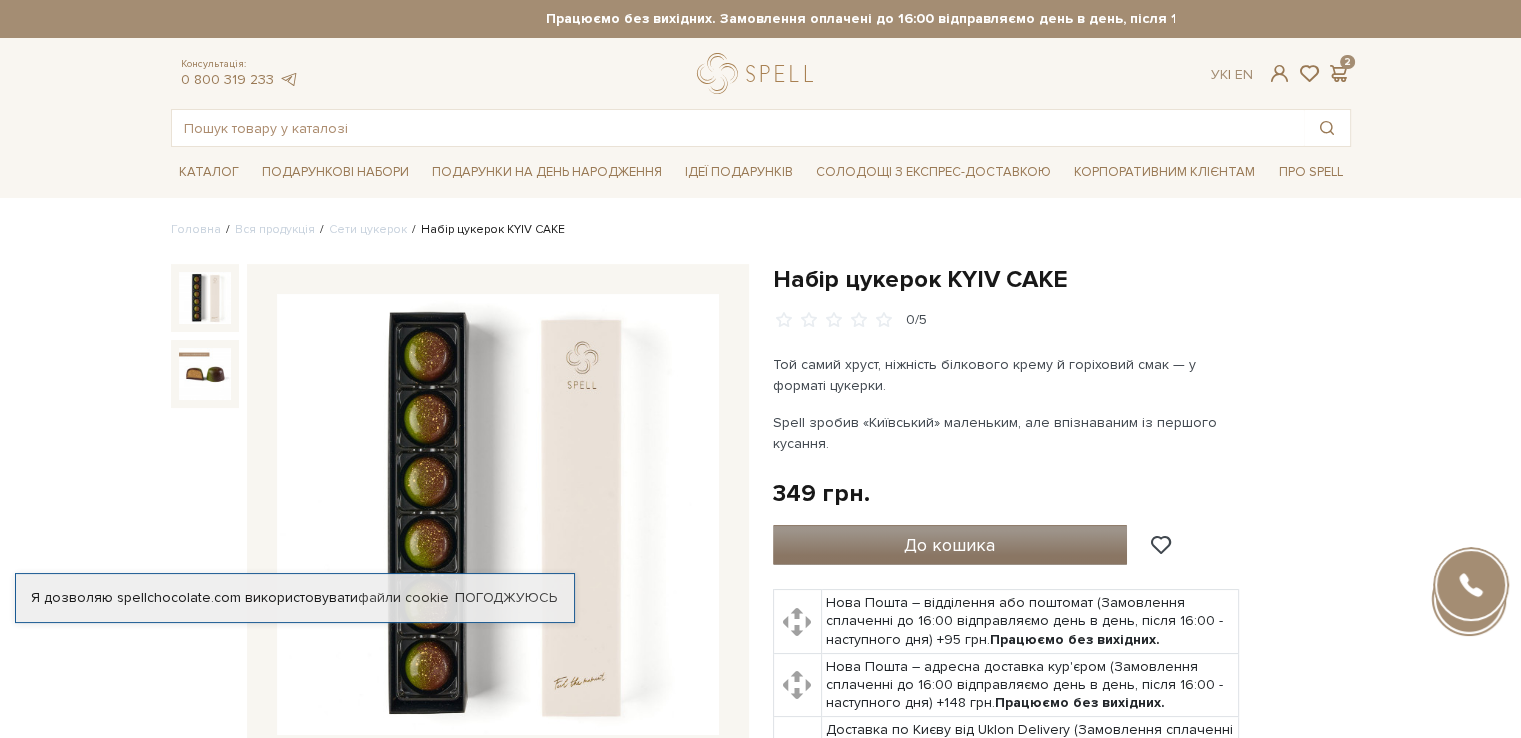 click on "До кошика" at bounding box center [949, 545] 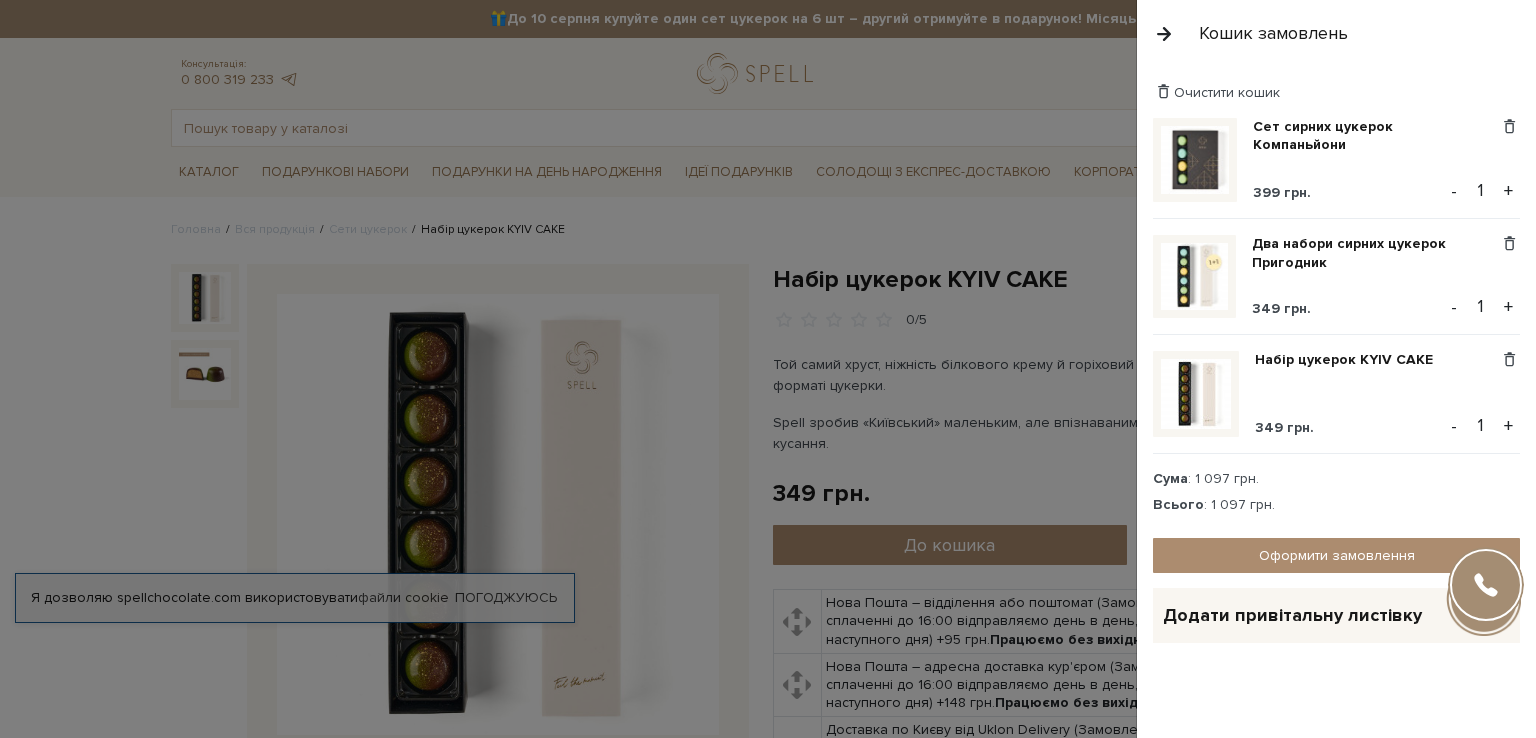 click at bounding box center (768, 369) 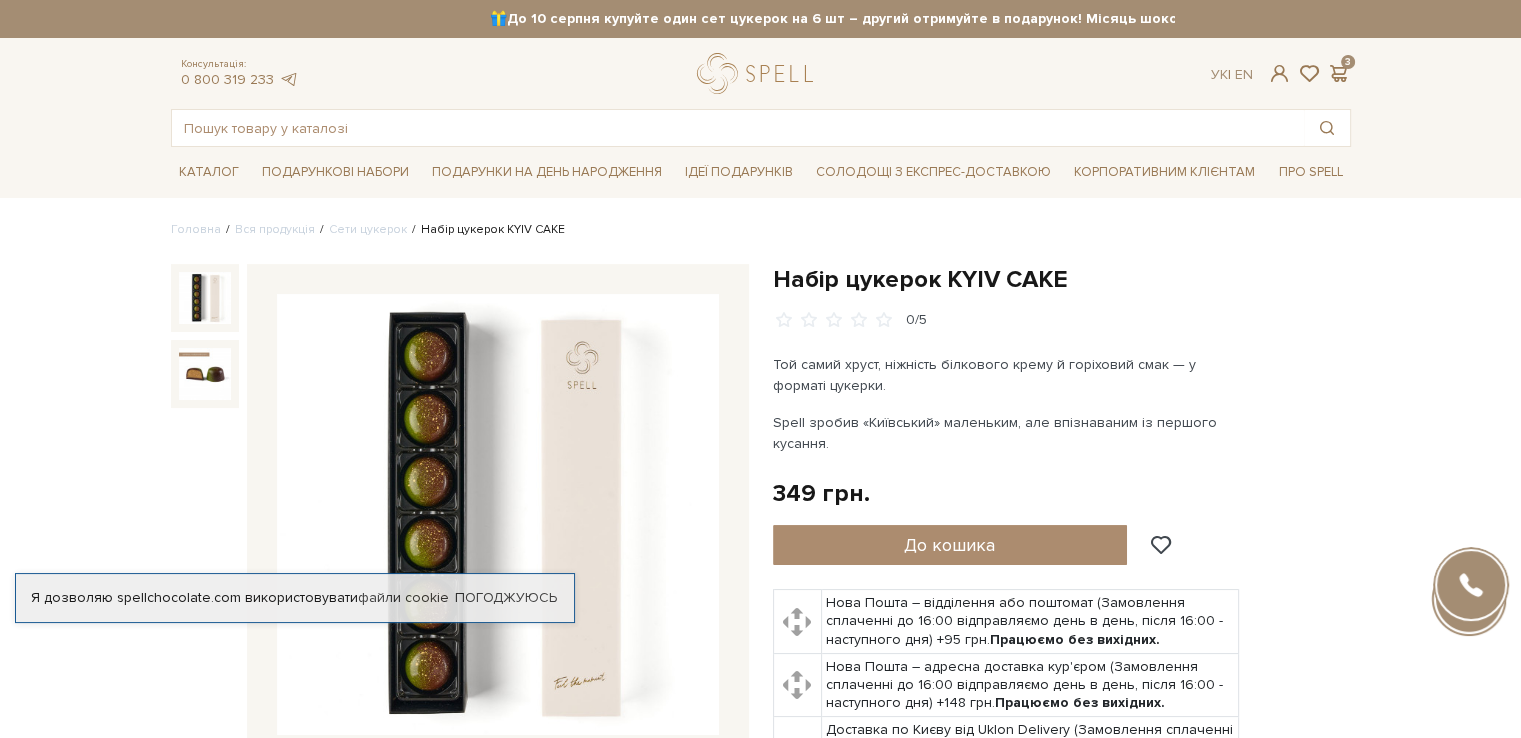 scroll, scrollTop: 0, scrollLeft: 0, axis: both 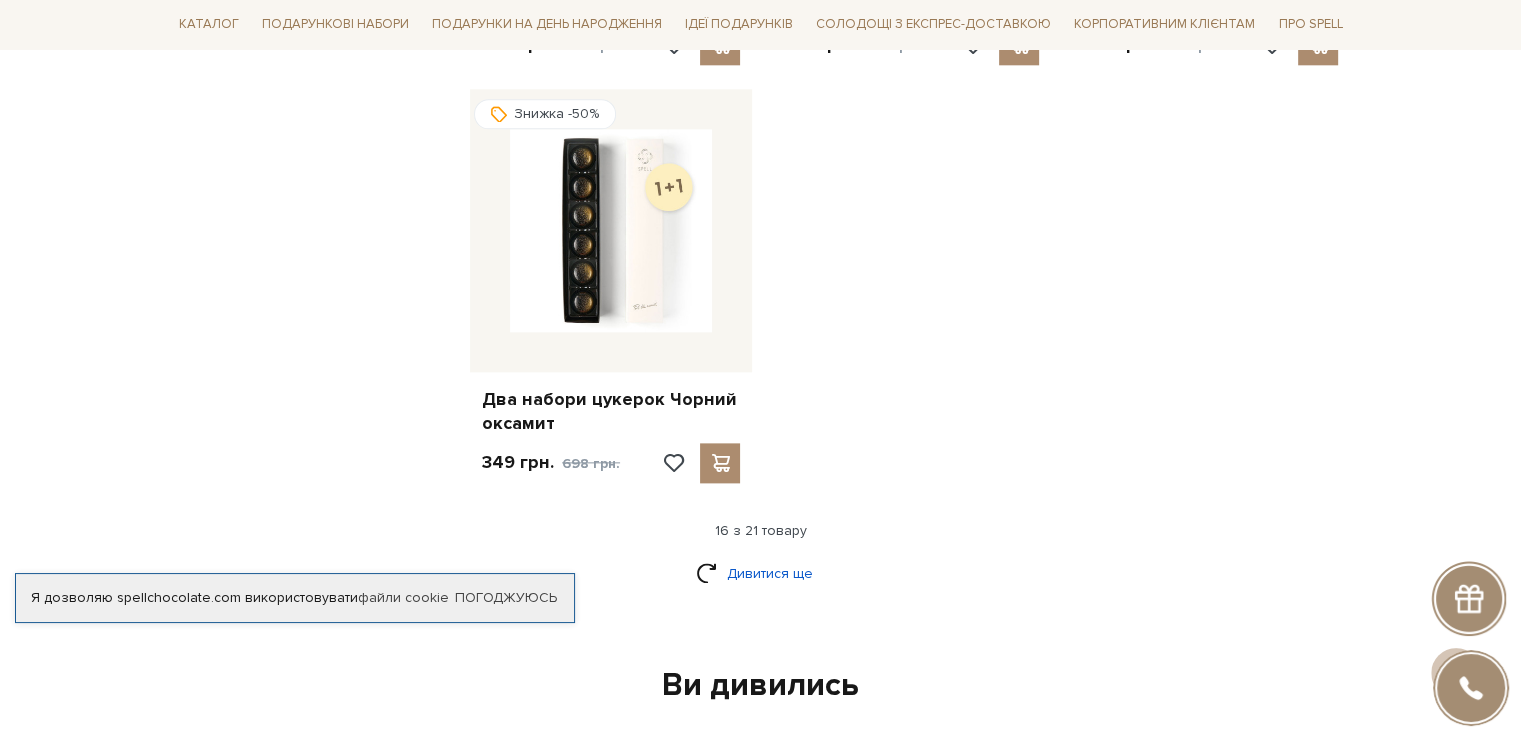 click on "Дивитися ще" at bounding box center (761, 573) 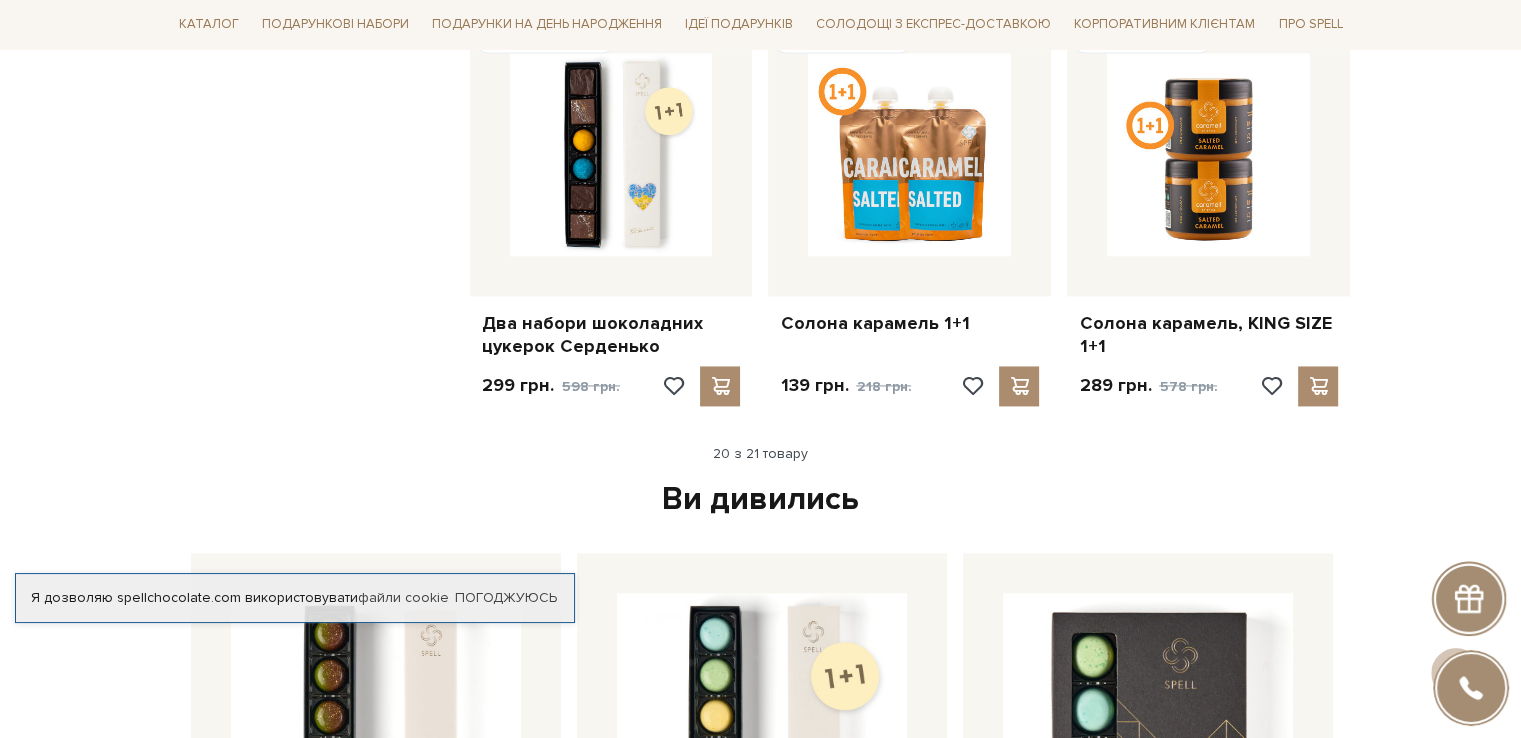 scroll, scrollTop: 2900, scrollLeft: 0, axis: vertical 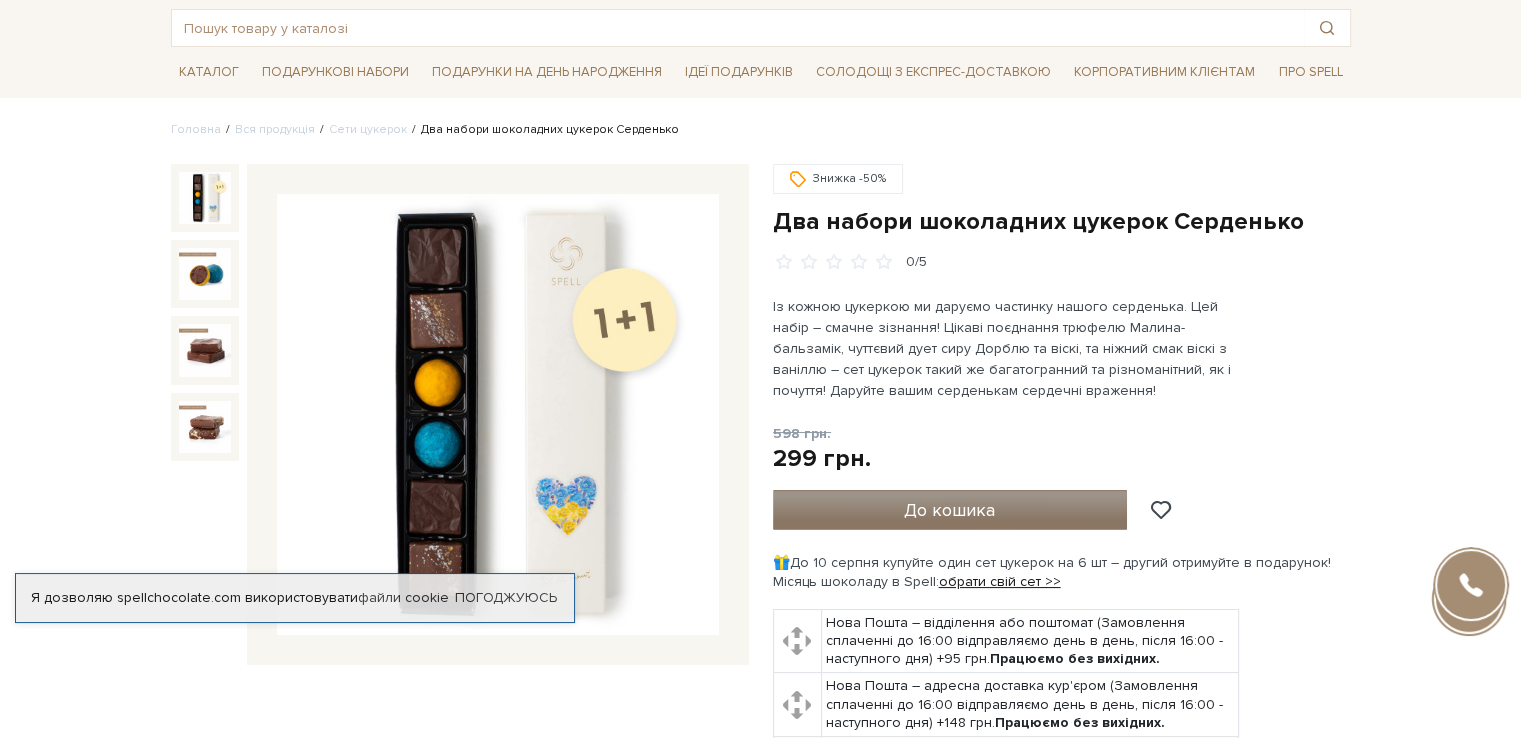 click on "До кошика" at bounding box center [950, 510] 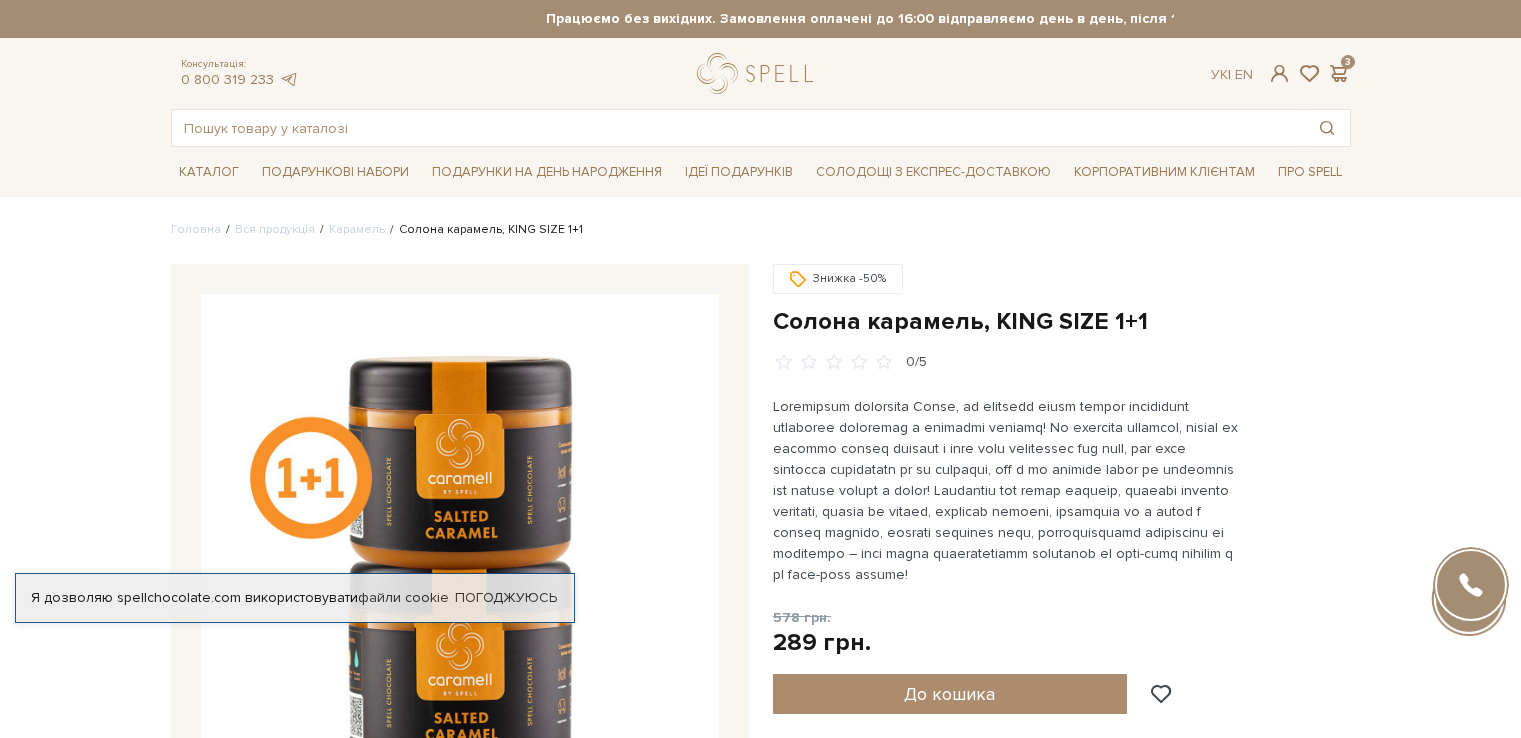 scroll, scrollTop: 0, scrollLeft: 0, axis: both 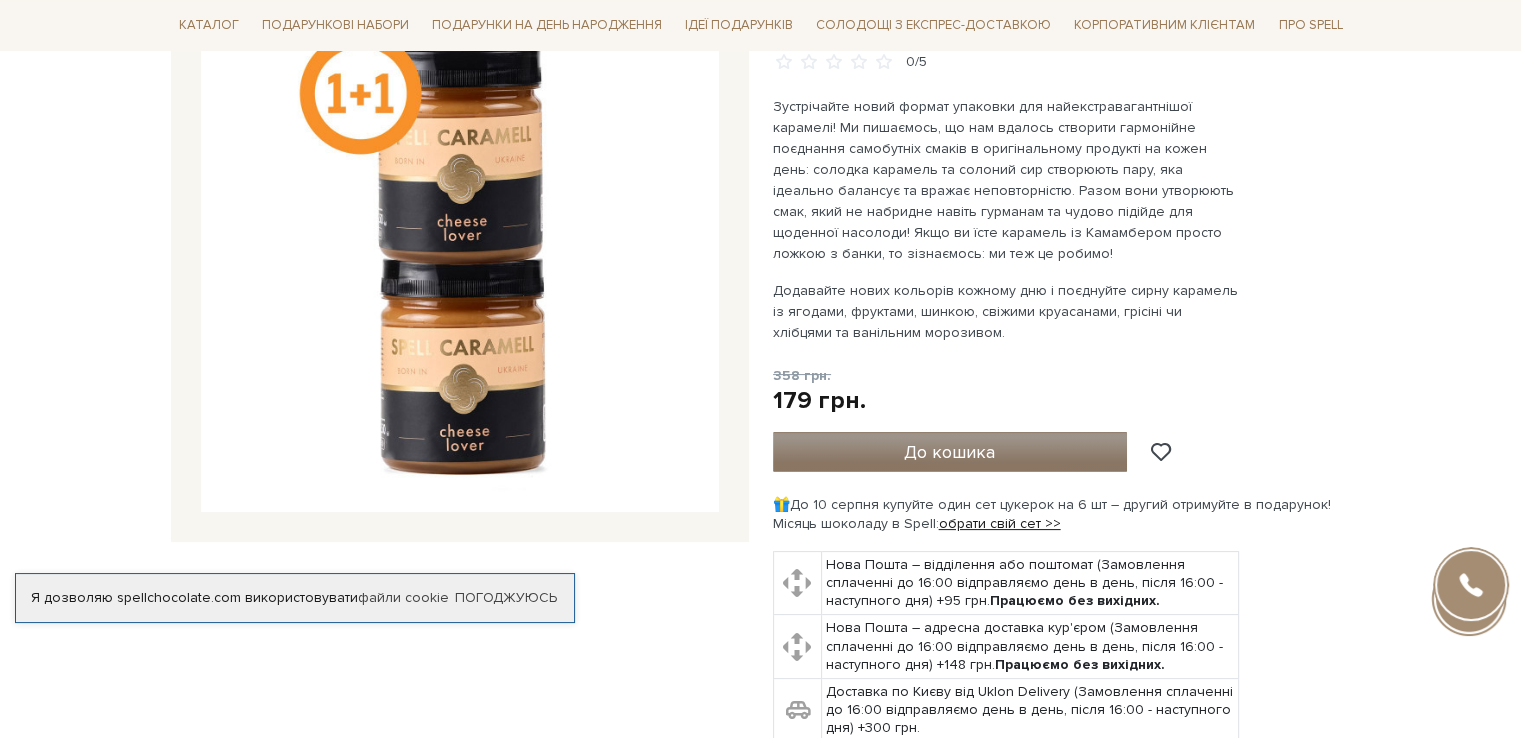 click on "До кошика" at bounding box center [950, 452] 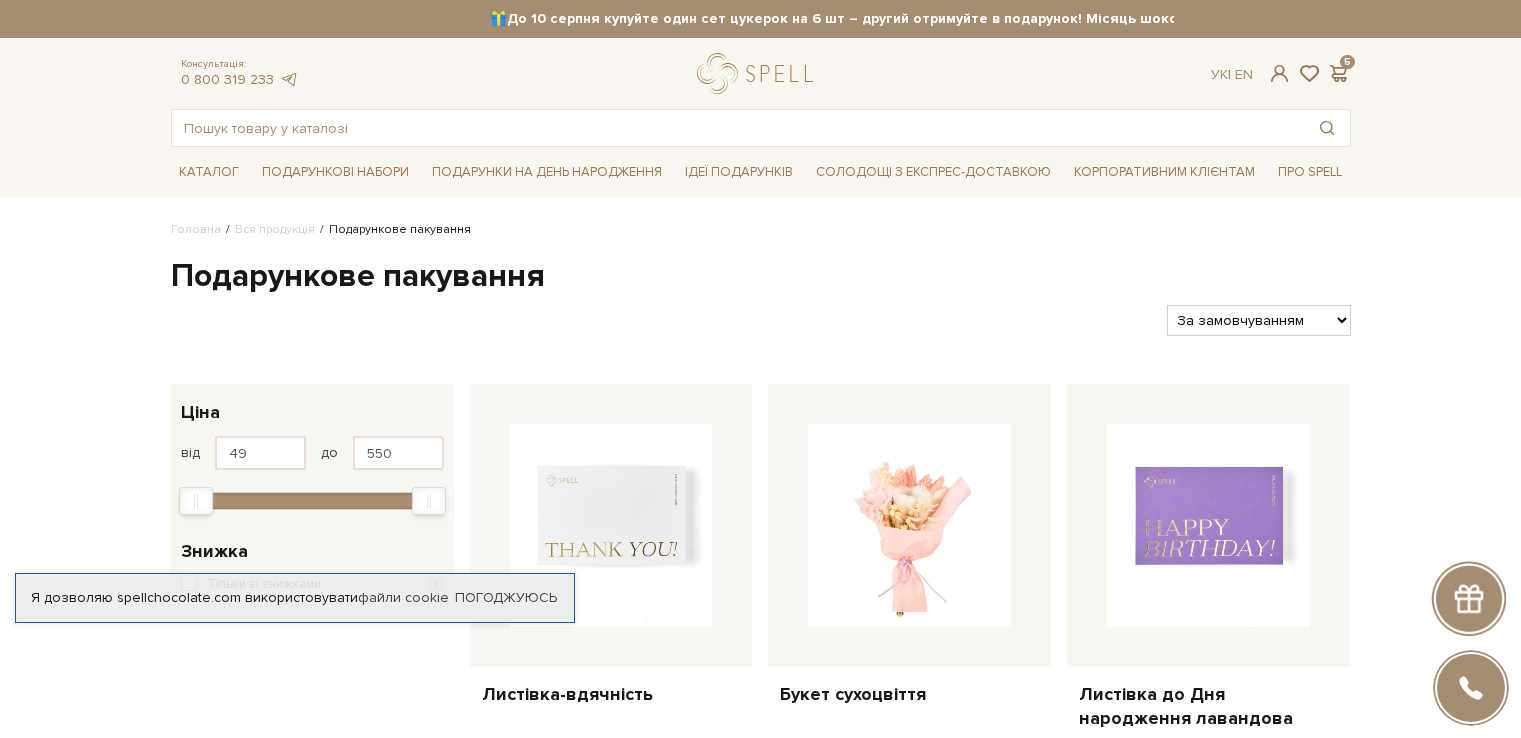 scroll, scrollTop: 0, scrollLeft: 0, axis: both 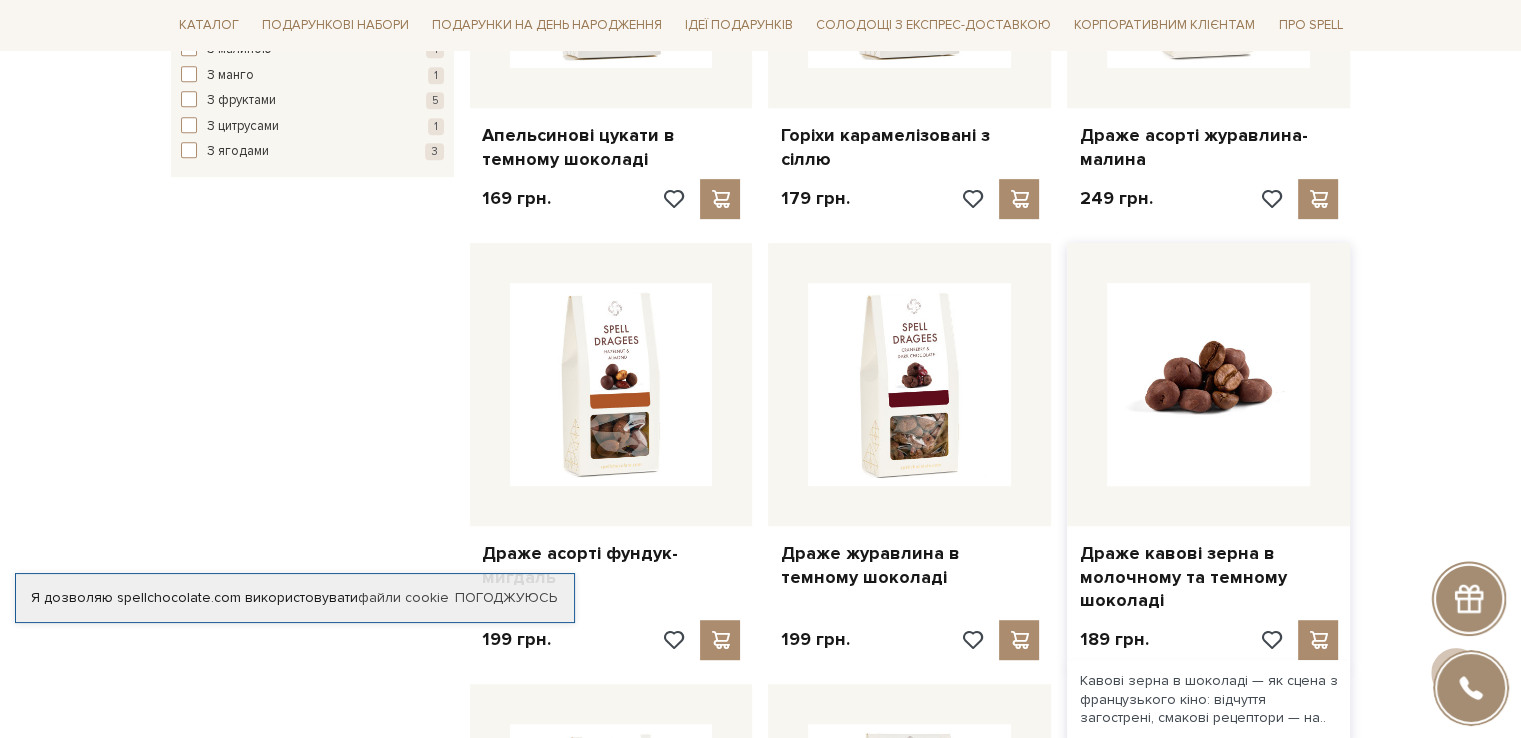 click at bounding box center (1208, 384) 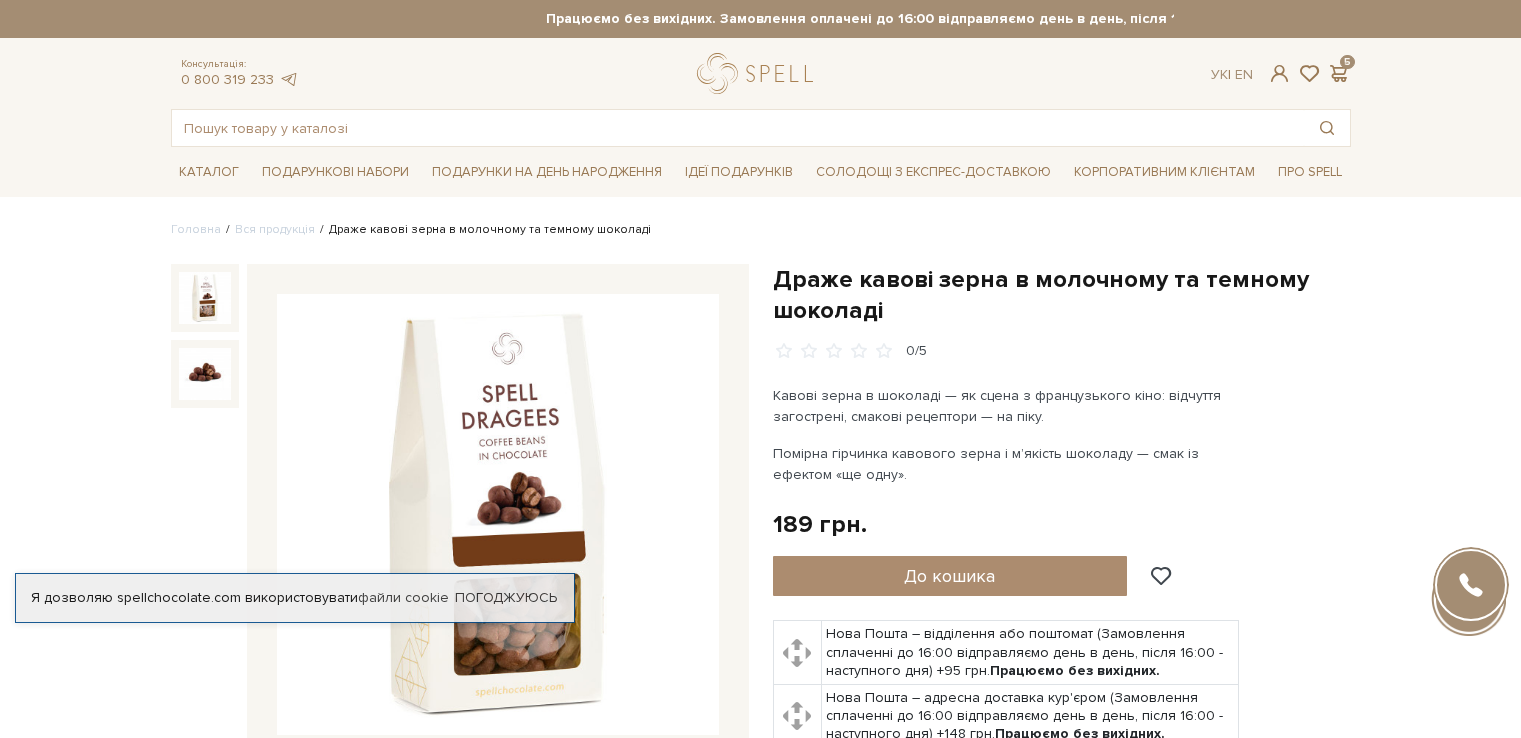 scroll, scrollTop: 0, scrollLeft: 0, axis: both 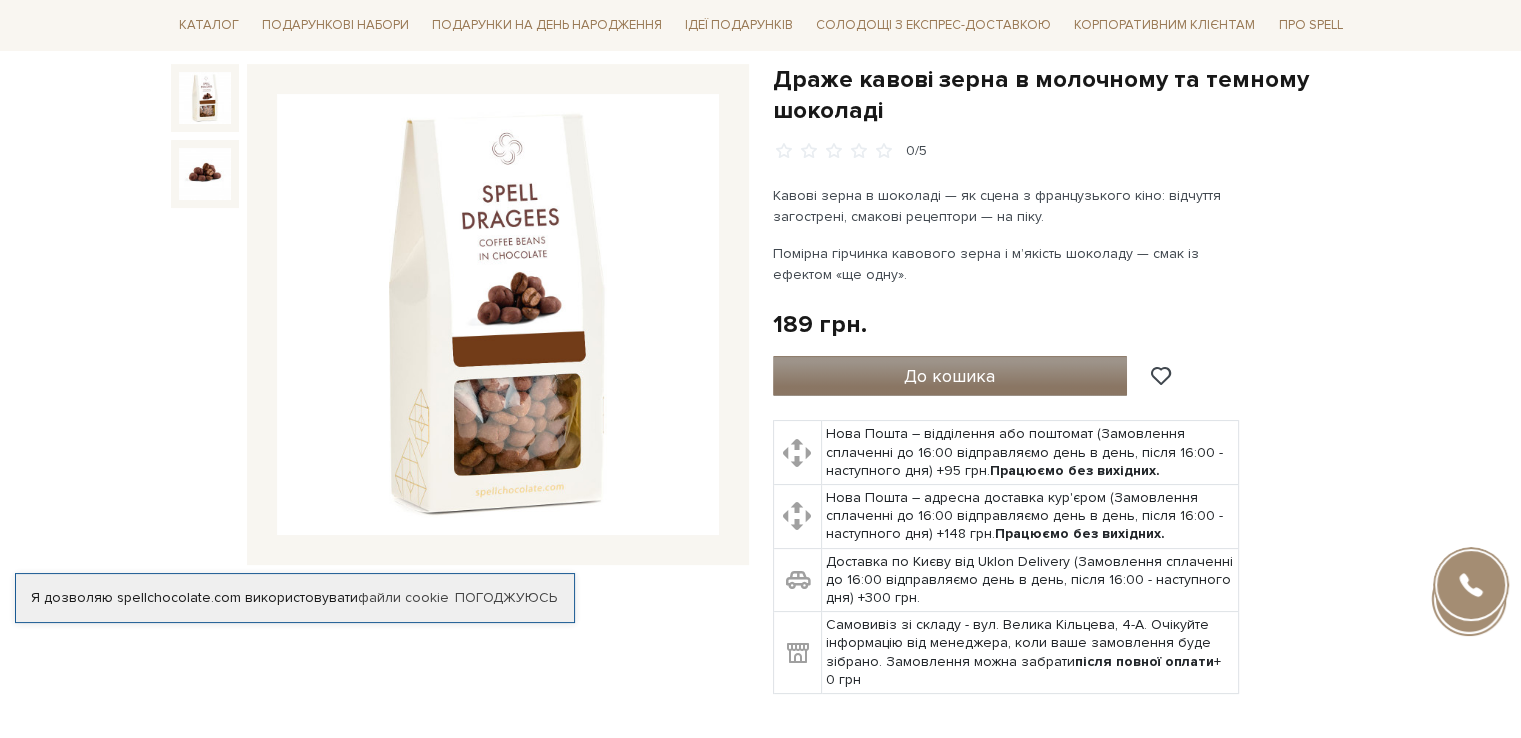 click on "До кошика" at bounding box center [950, 376] 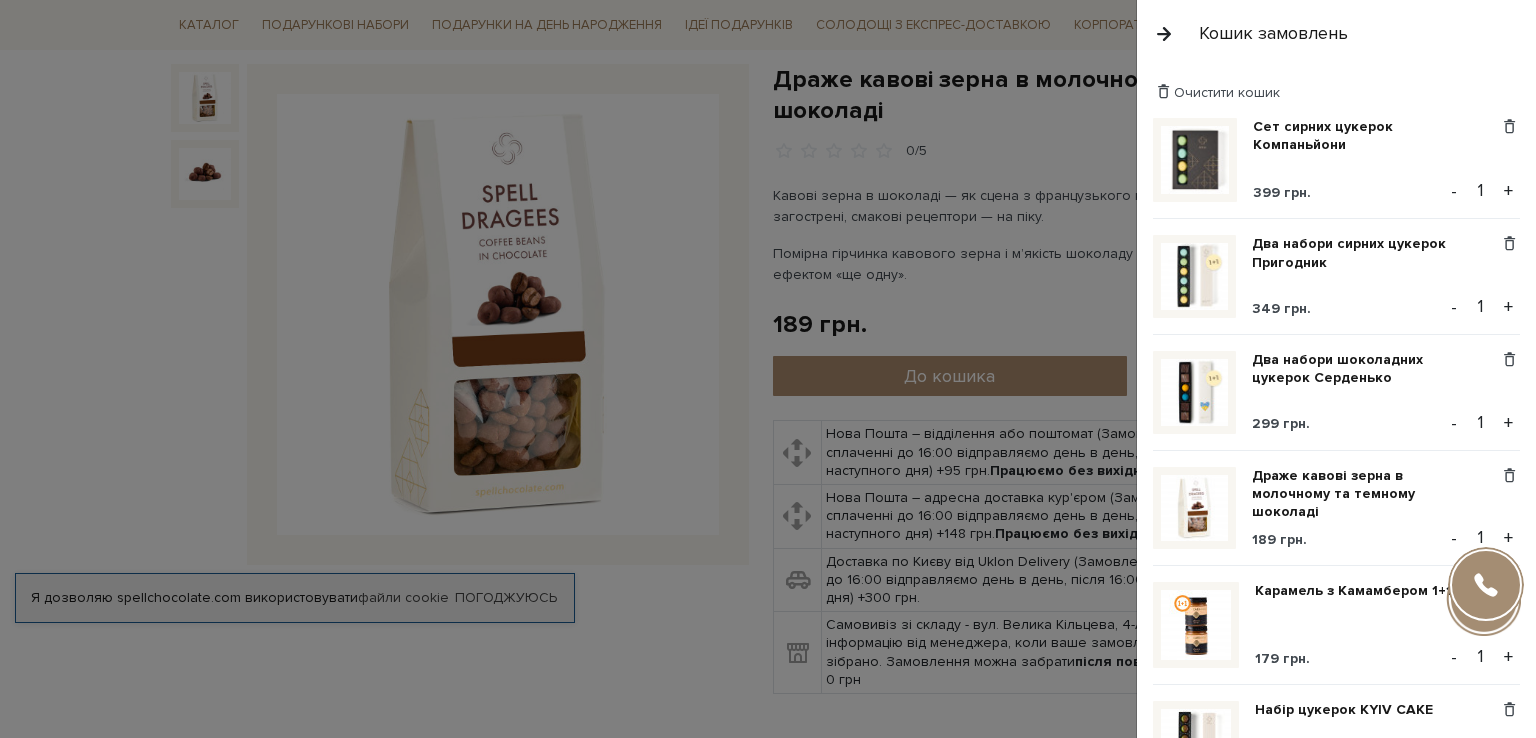 click at bounding box center [768, 369] 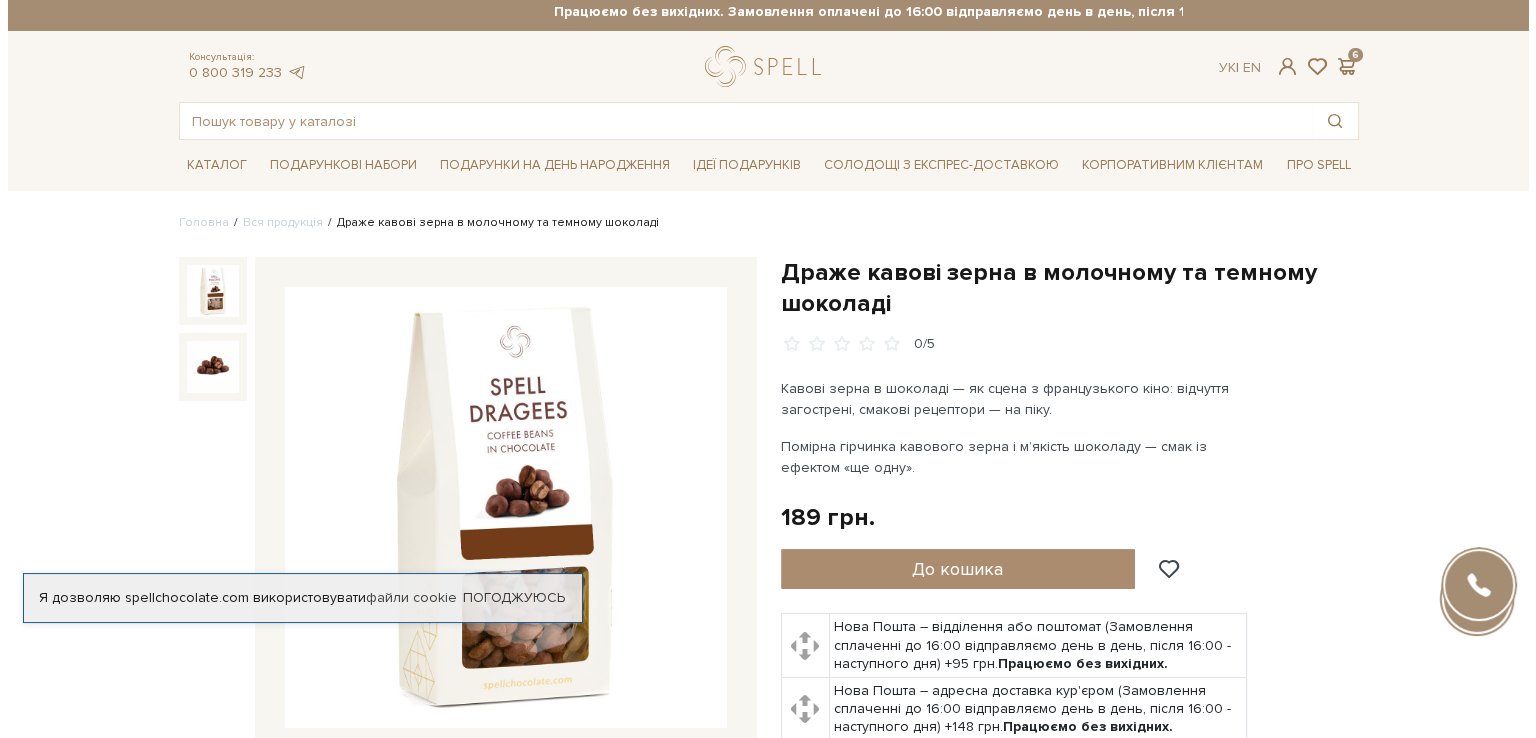 scroll, scrollTop: 0, scrollLeft: 0, axis: both 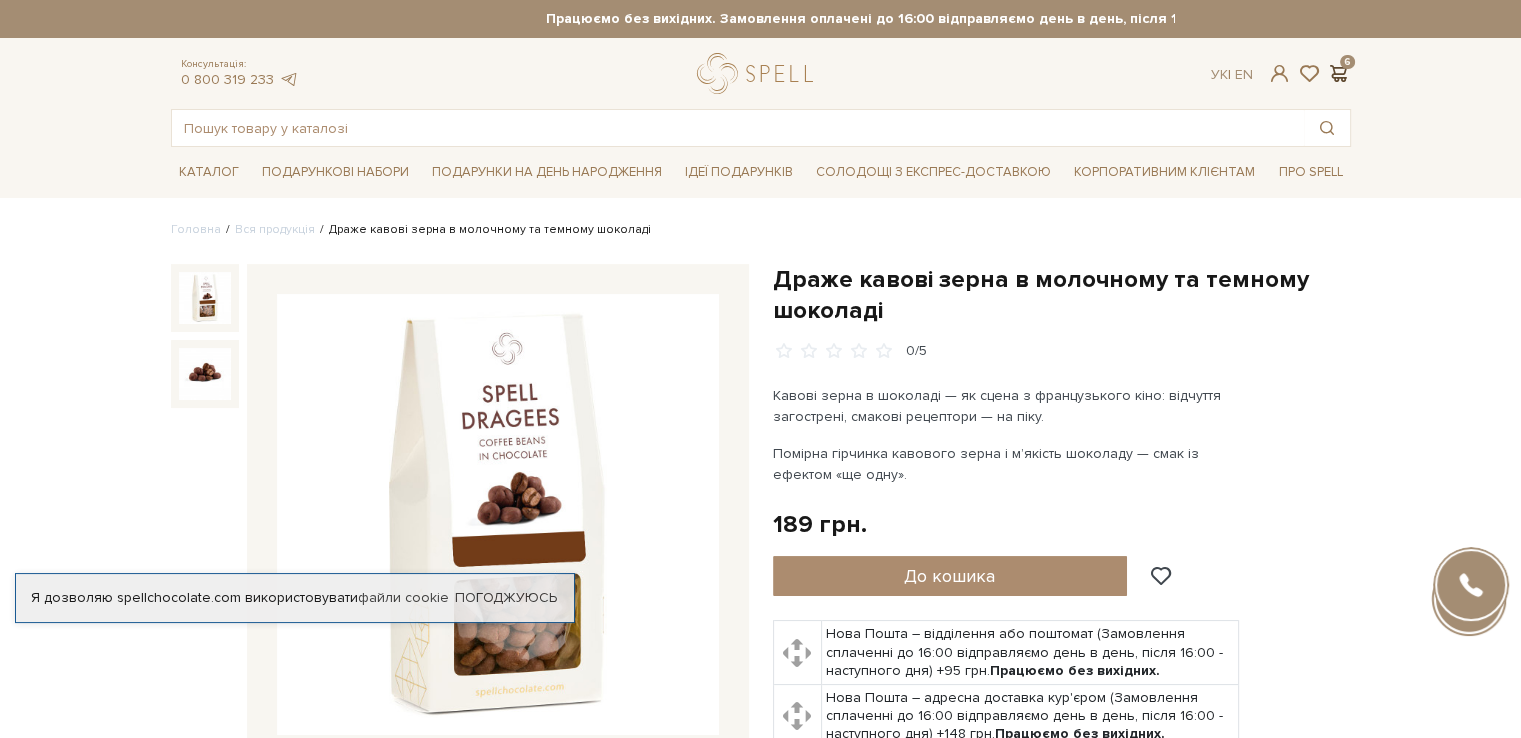 click at bounding box center (1339, 73) 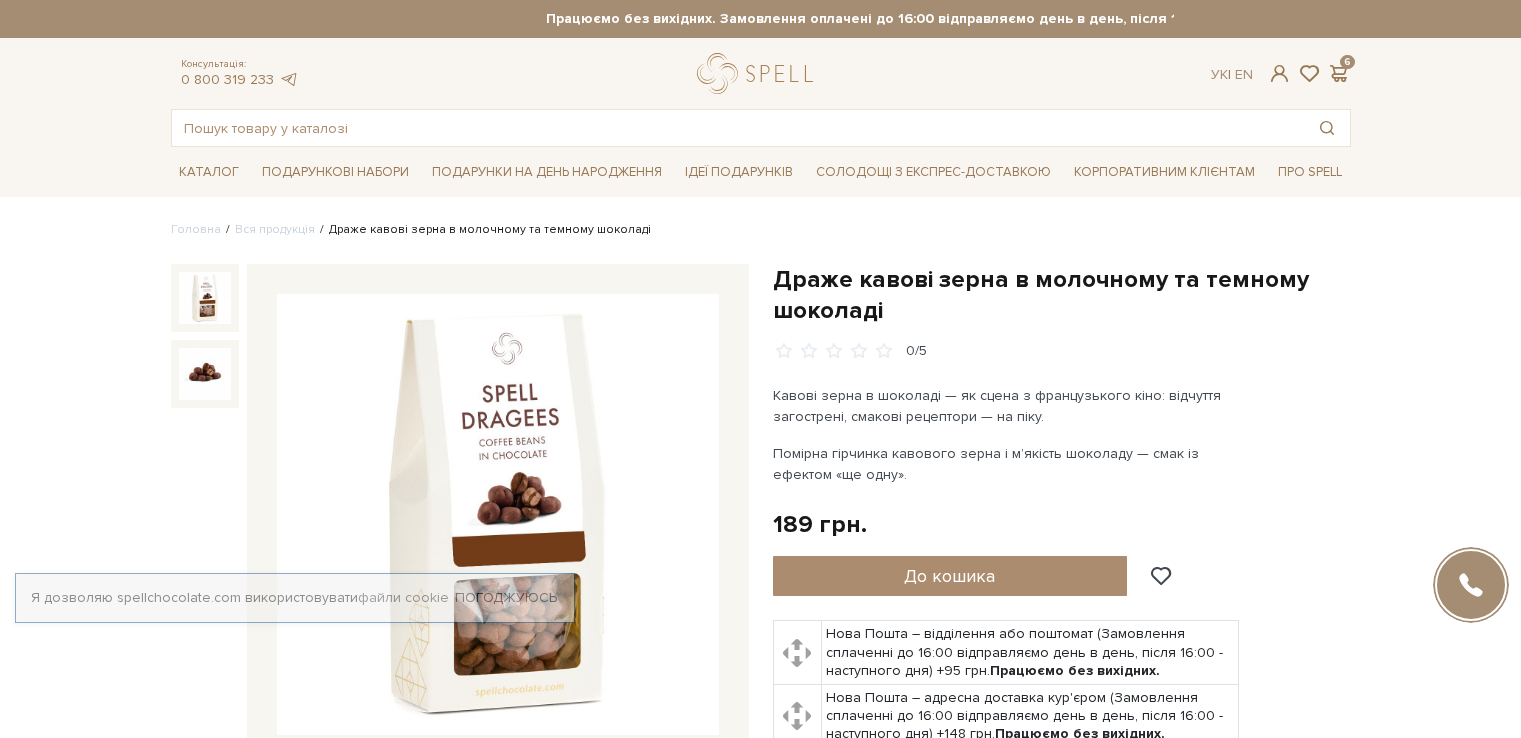 scroll, scrollTop: 0, scrollLeft: 0, axis: both 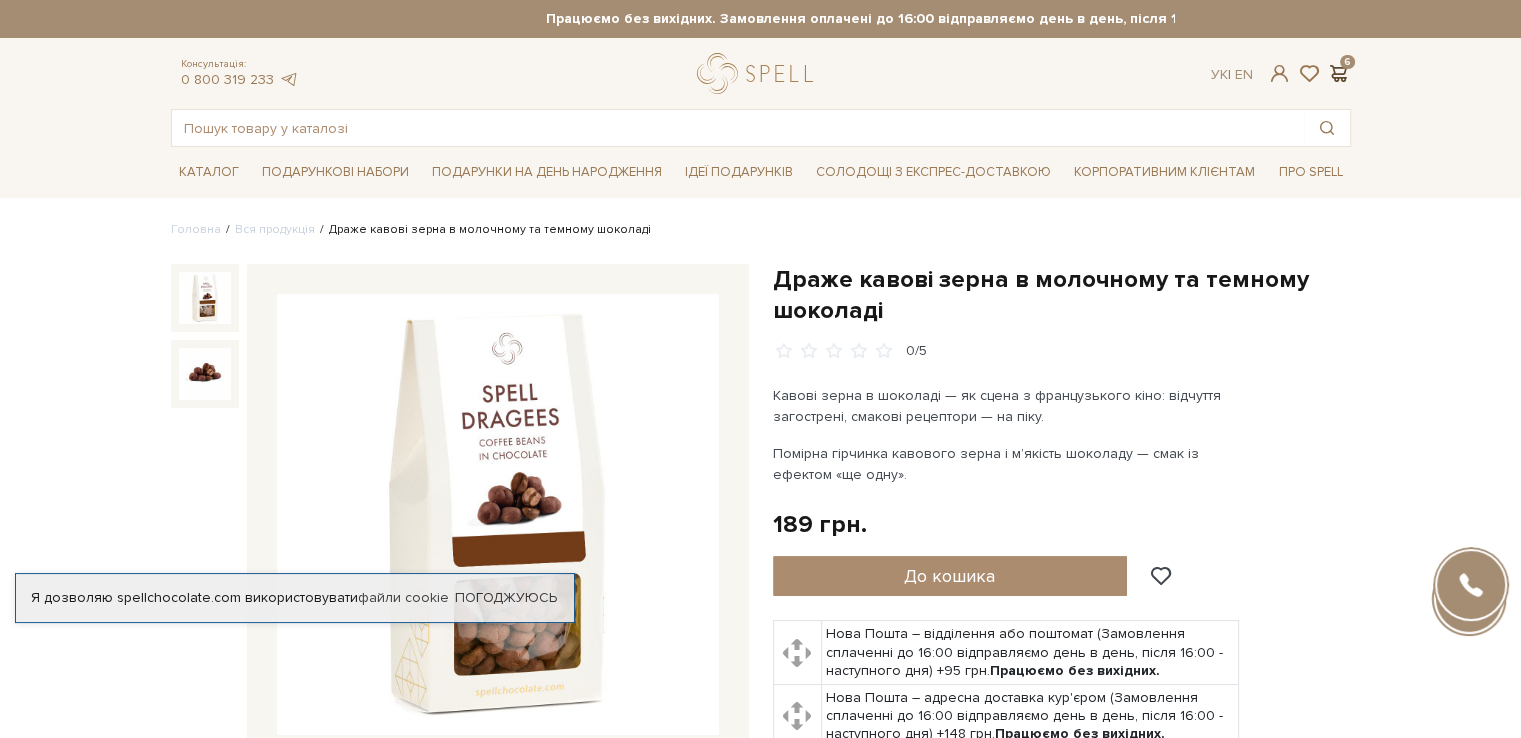 click at bounding box center (1339, 73) 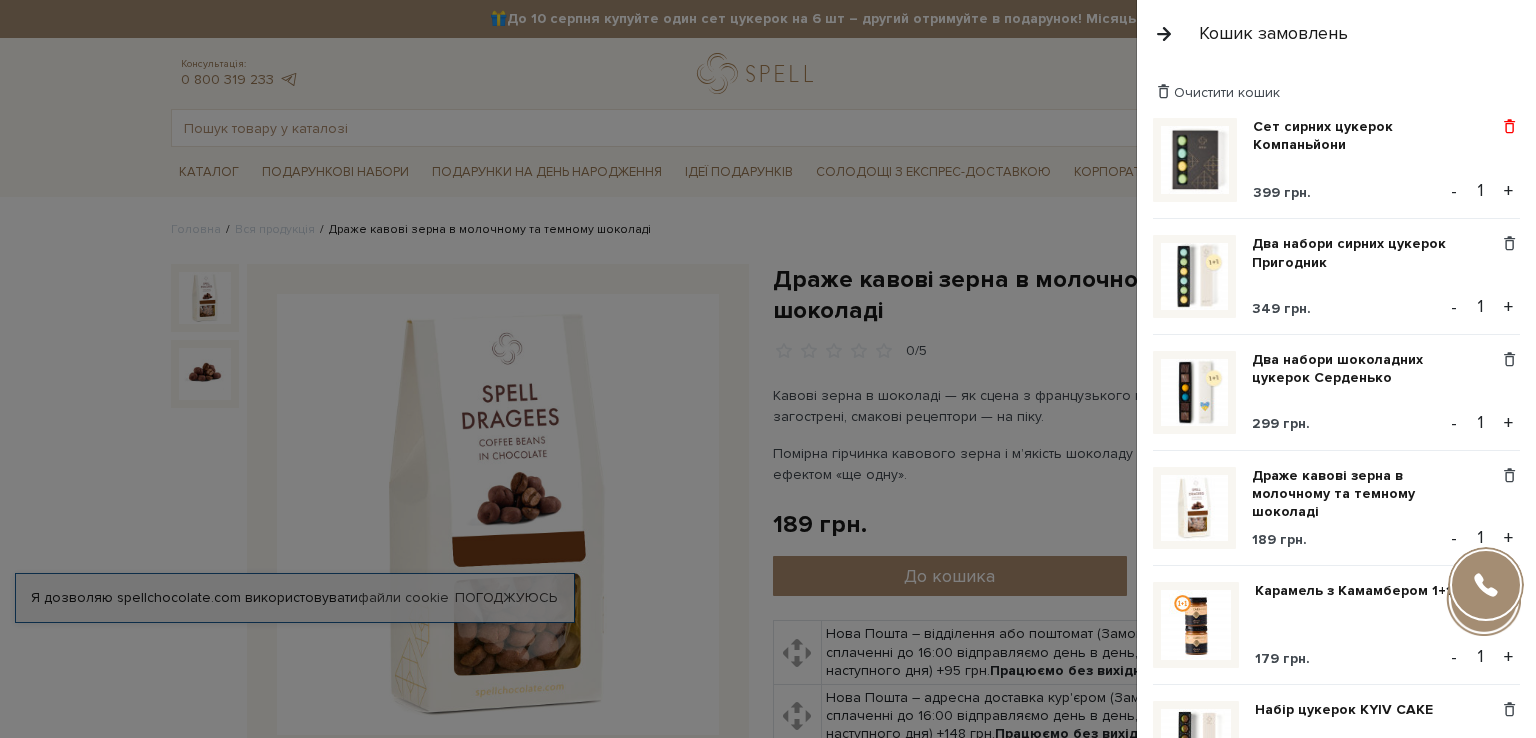 click at bounding box center [1509, 127] 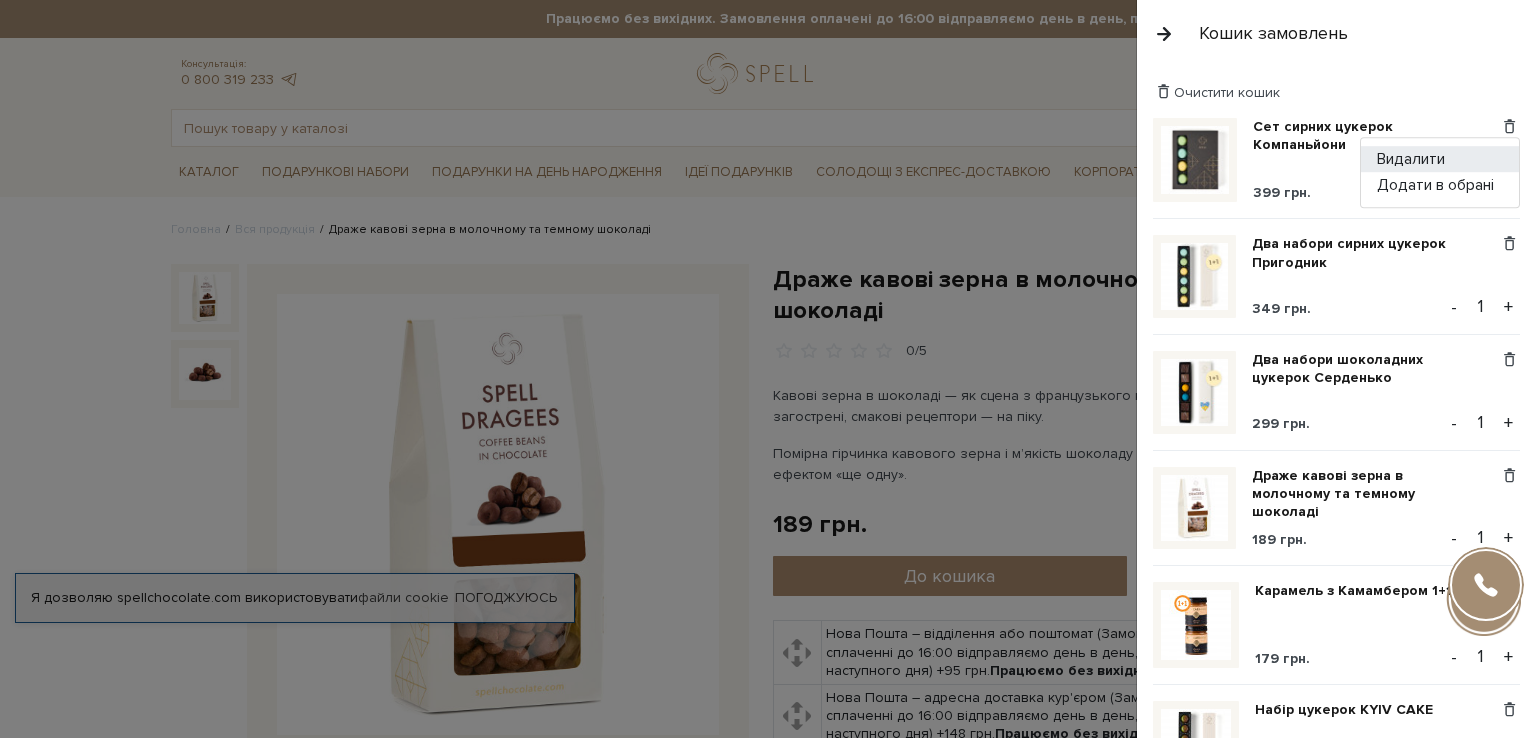 click on "Видалити" at bounding box center [1440, 159] 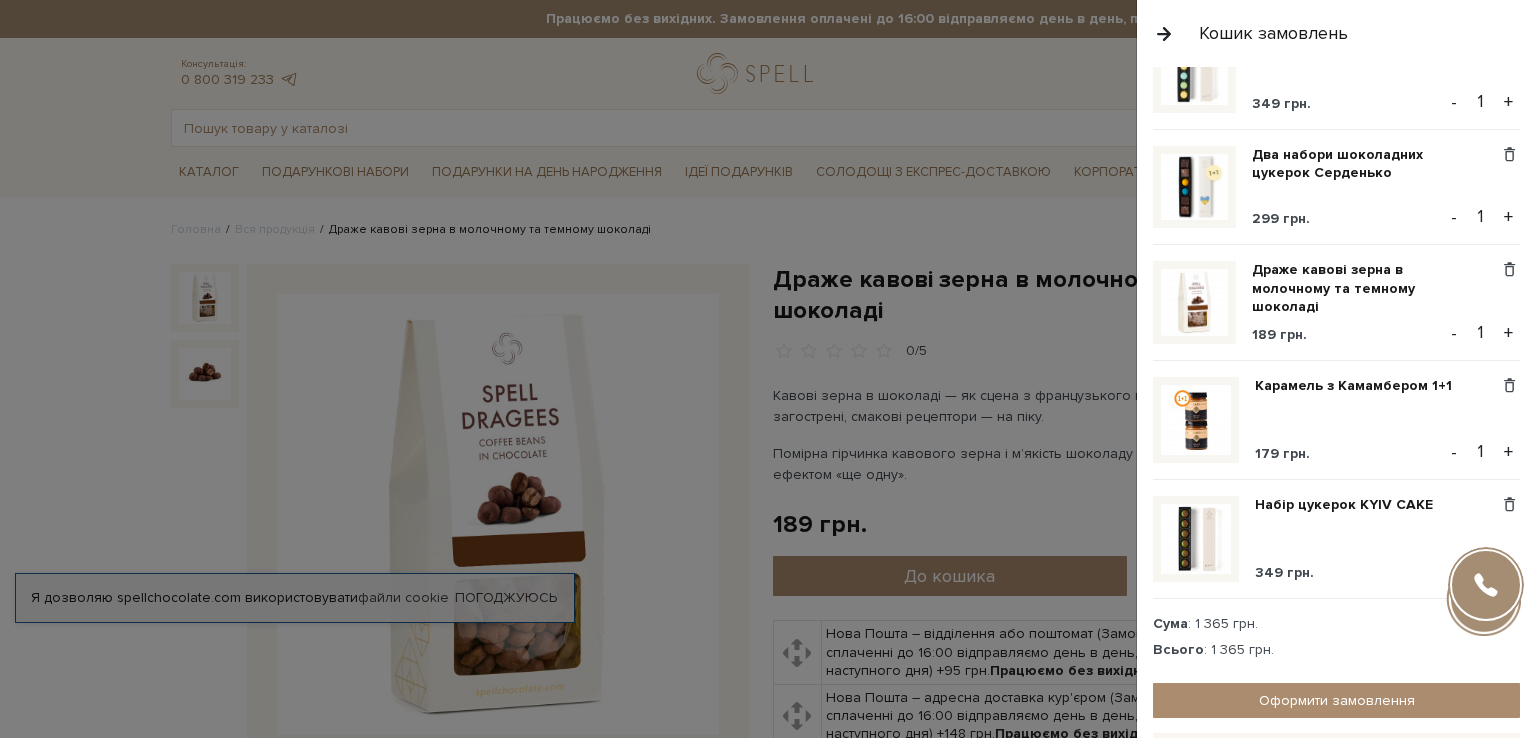 scroll, scrollTop: 100, scrollLeft: 0, axis: vertical 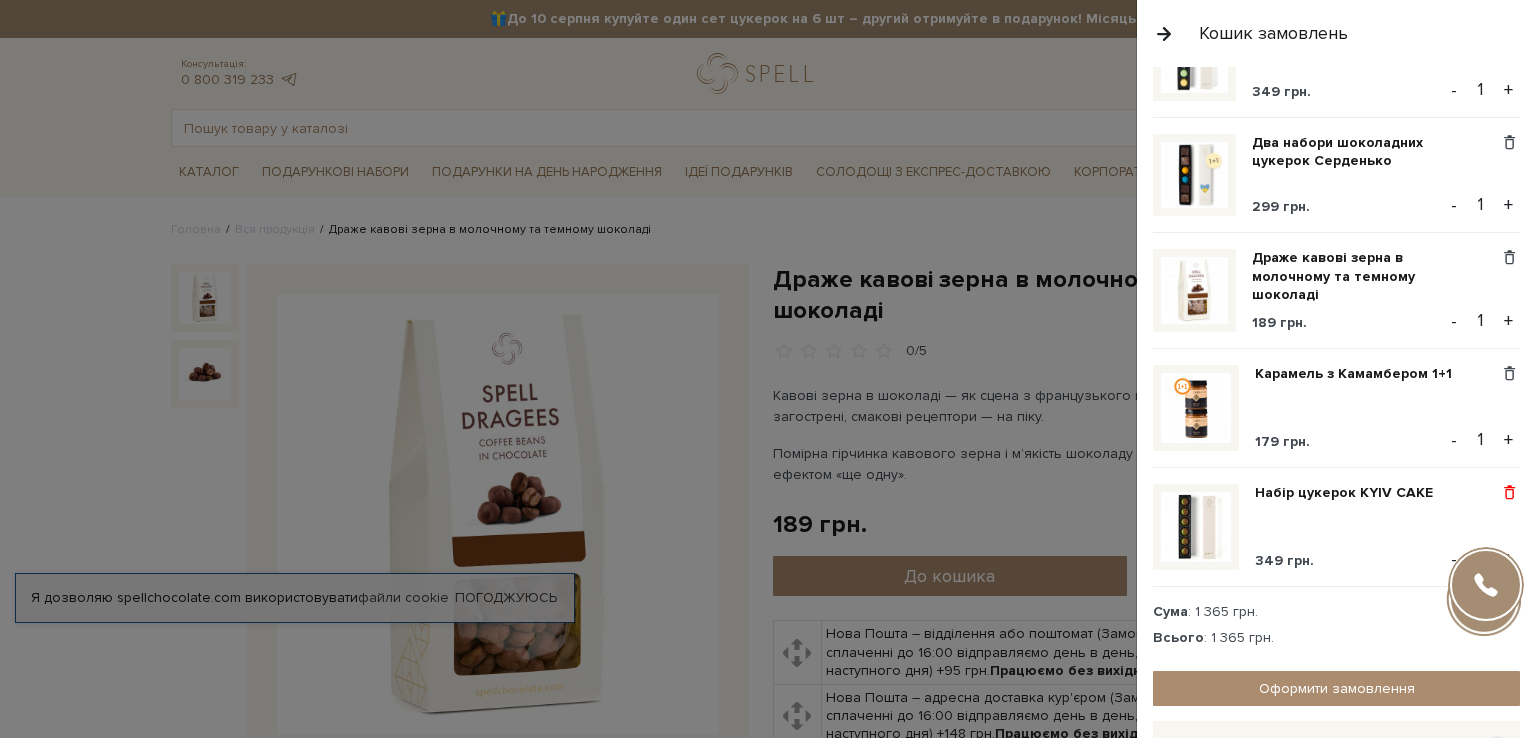 click at bounding box center [1509, 493] 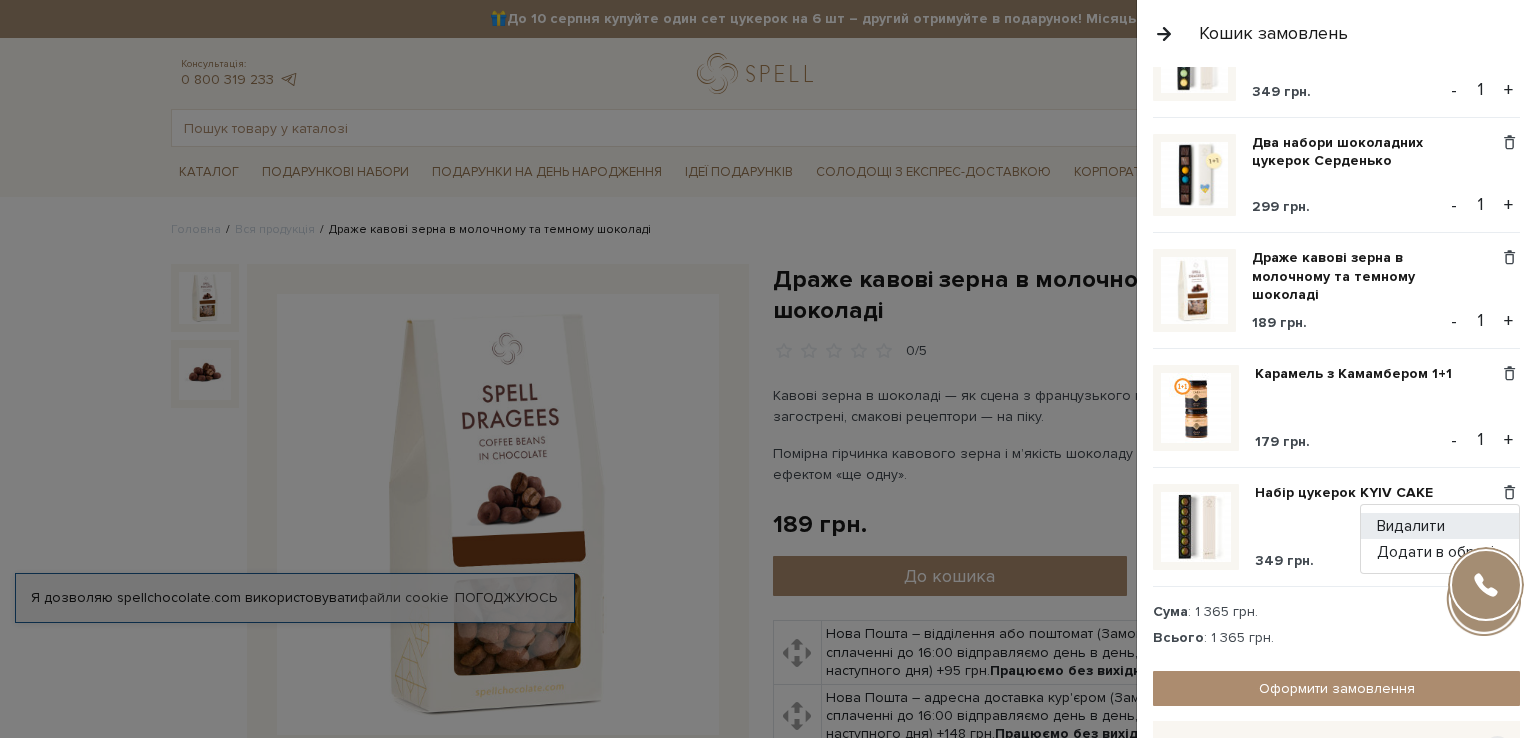 click on "Видалити" at bounding box center (1440, 526) 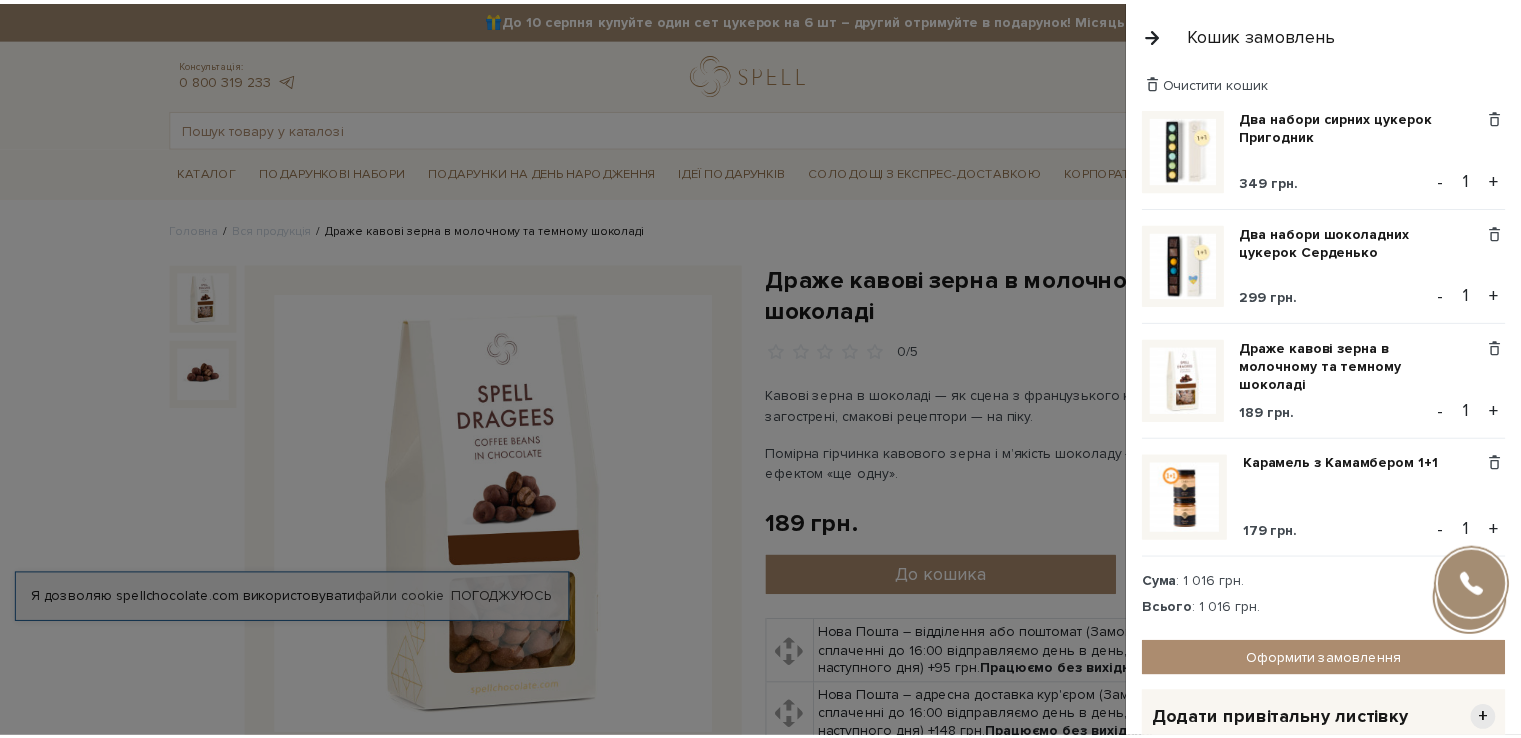 scroll, scrollTop: 0, scrollLeft: 0, axis: both 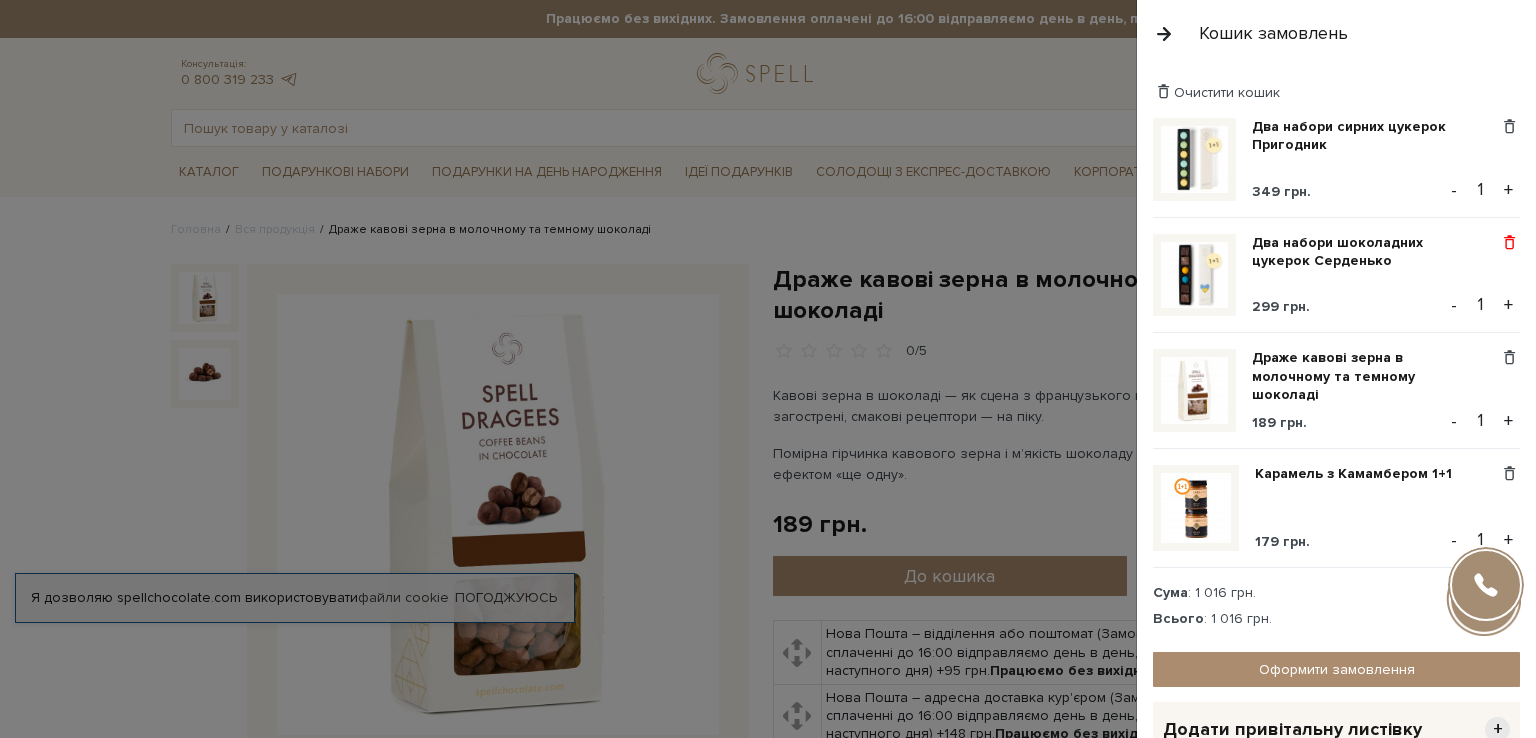 click at bounding box center [1509, 243] 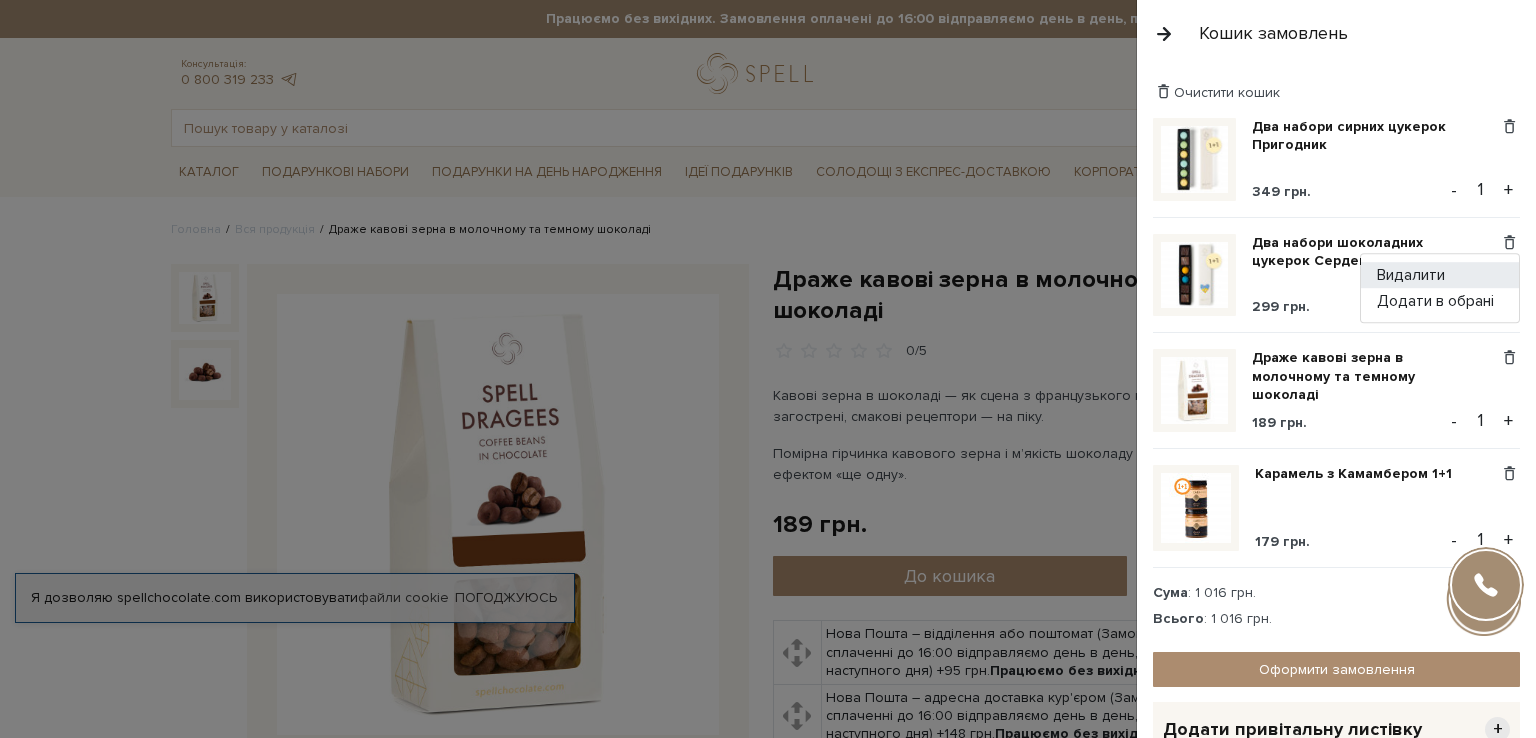 click on "Видалити" at bounding box center (1440, 275) 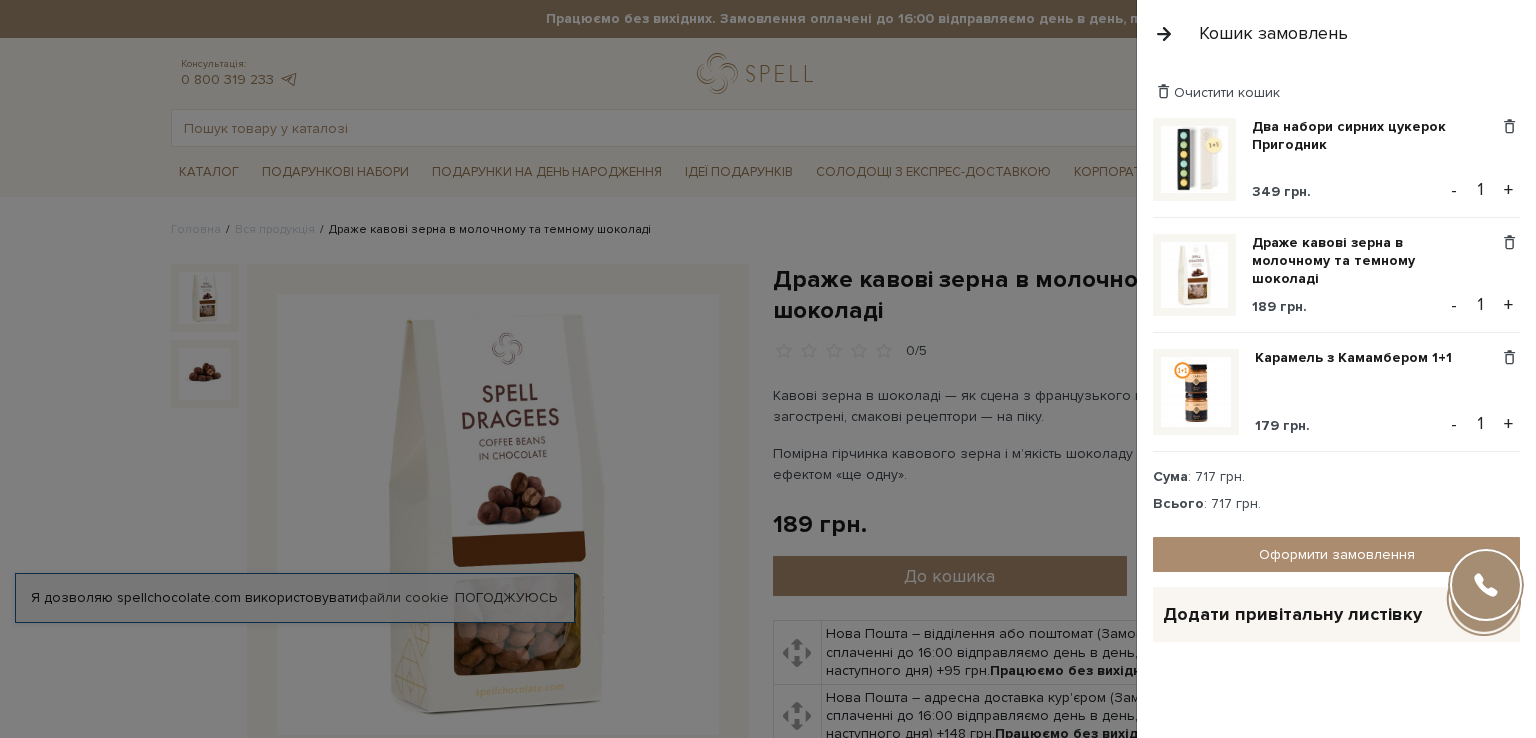 click at bounding box center (768, 369) 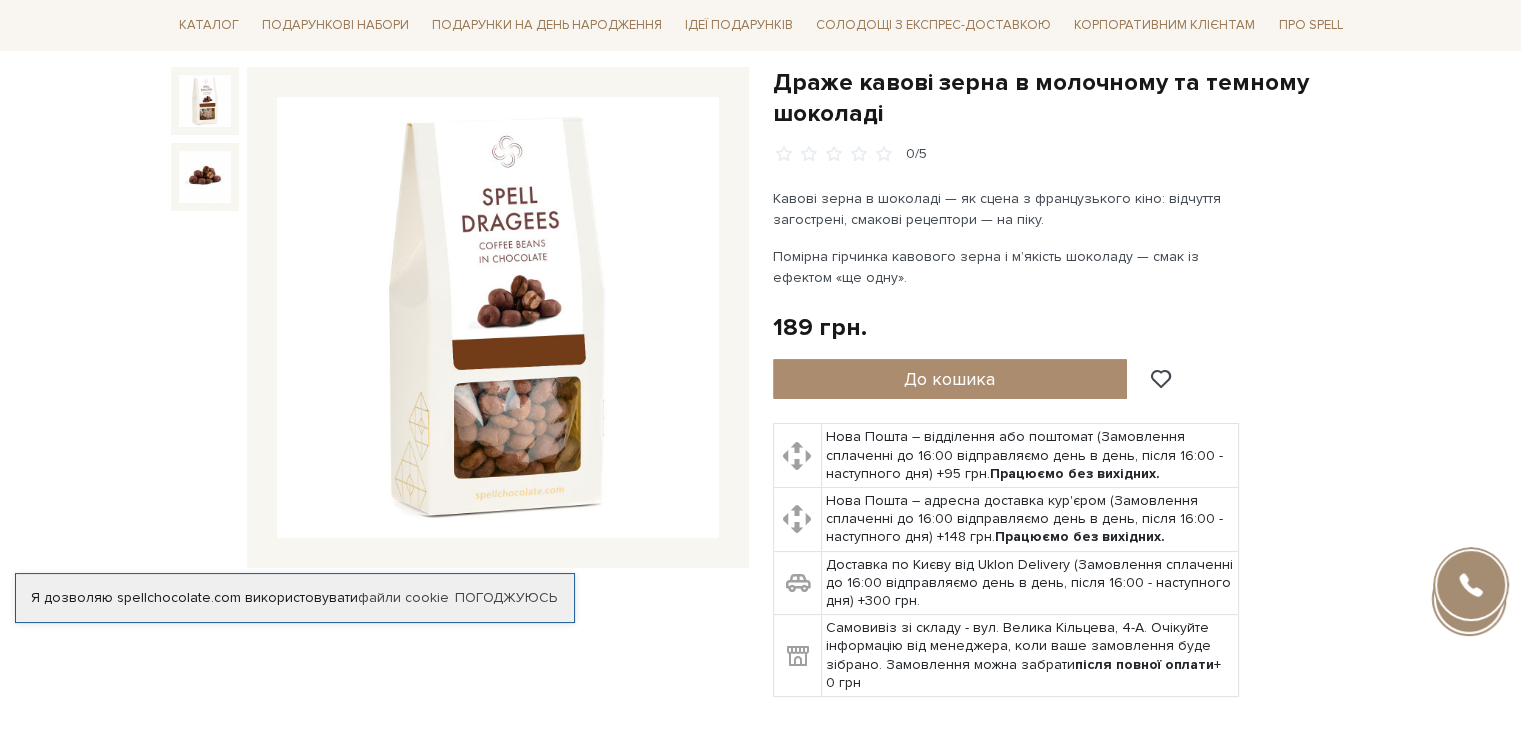 scroll, scrollTop: 200, scrollLeft: 0, axis: vertical 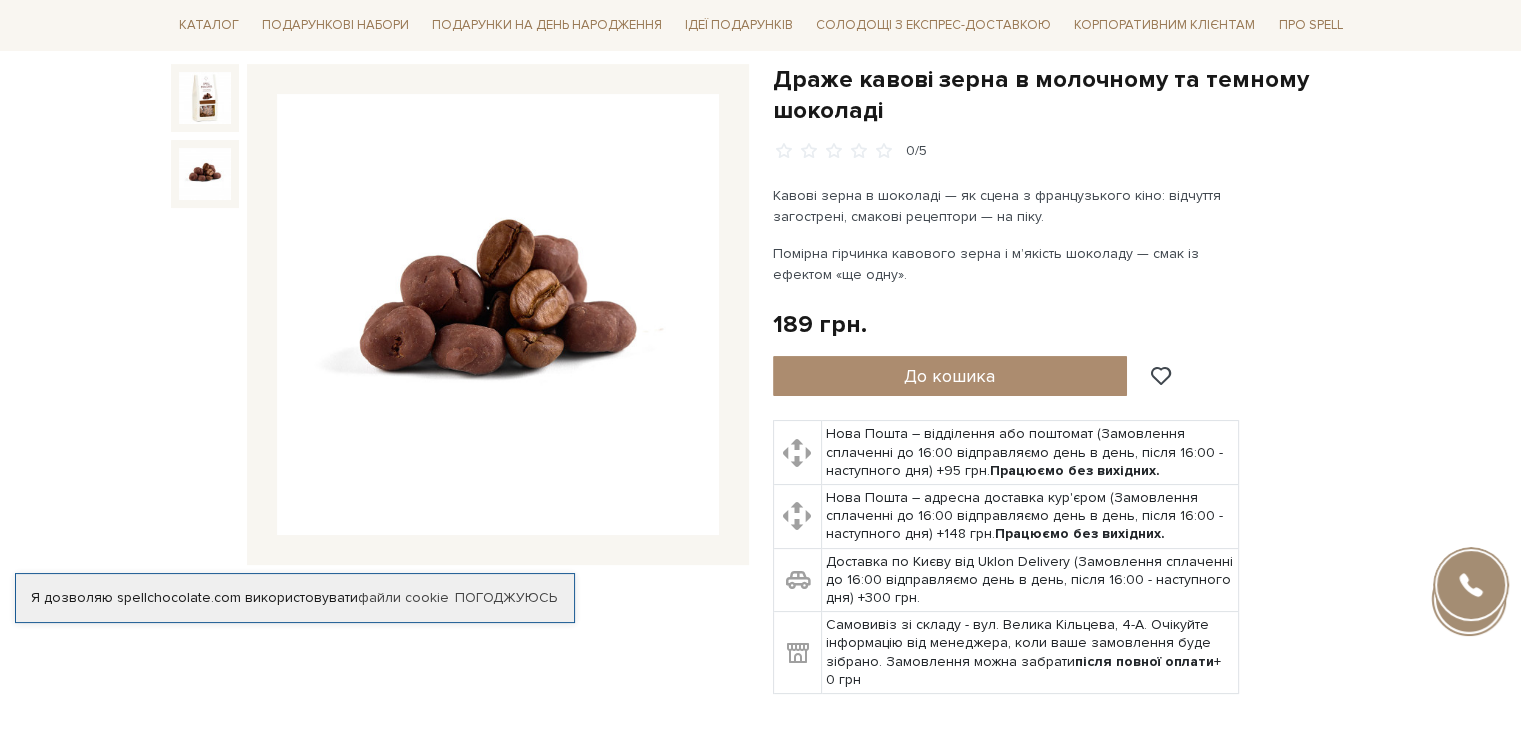 click at bounding box center [205, 174] 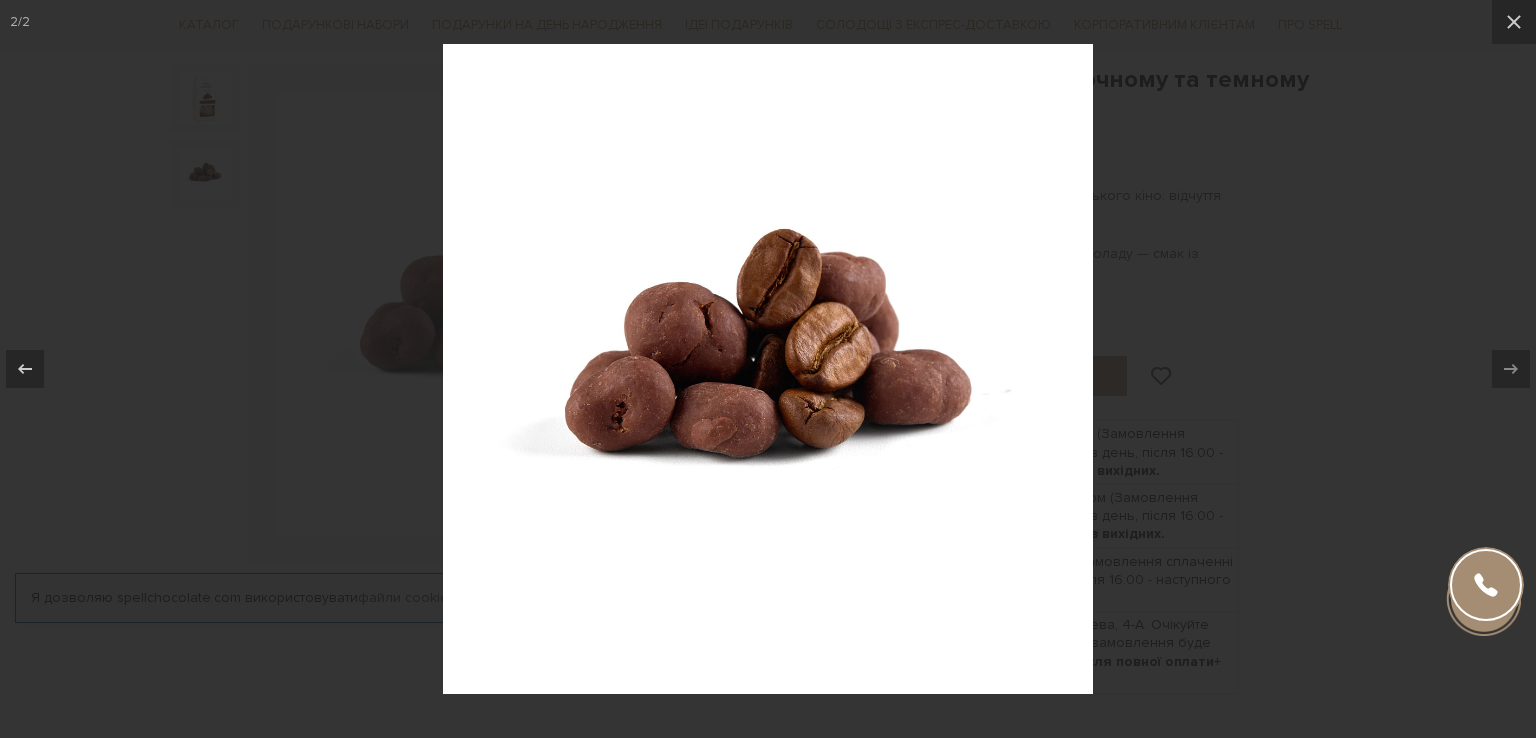 click at bounding box center [768, 369] 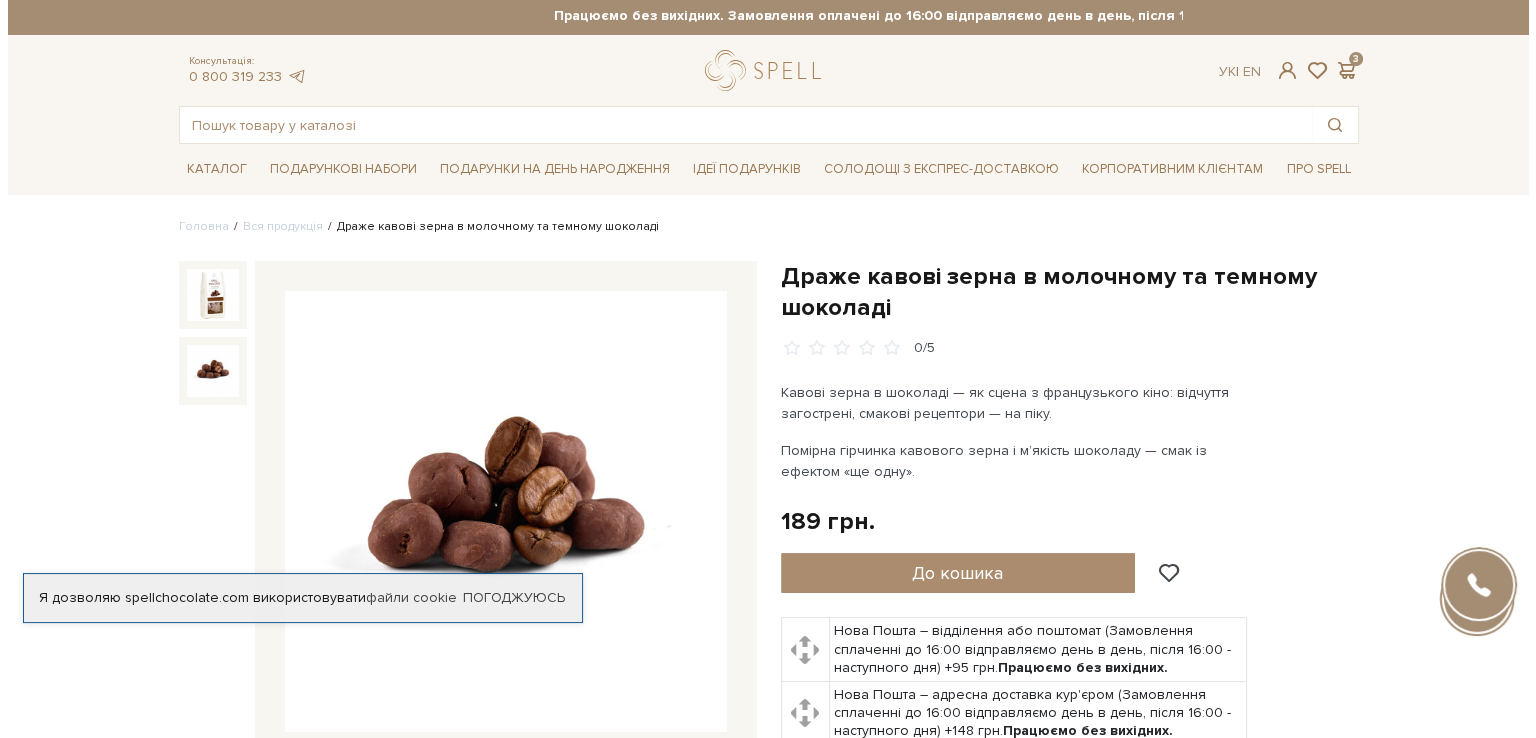 scroll, scrollTop: 0, scrollLeft: 0, axis: both 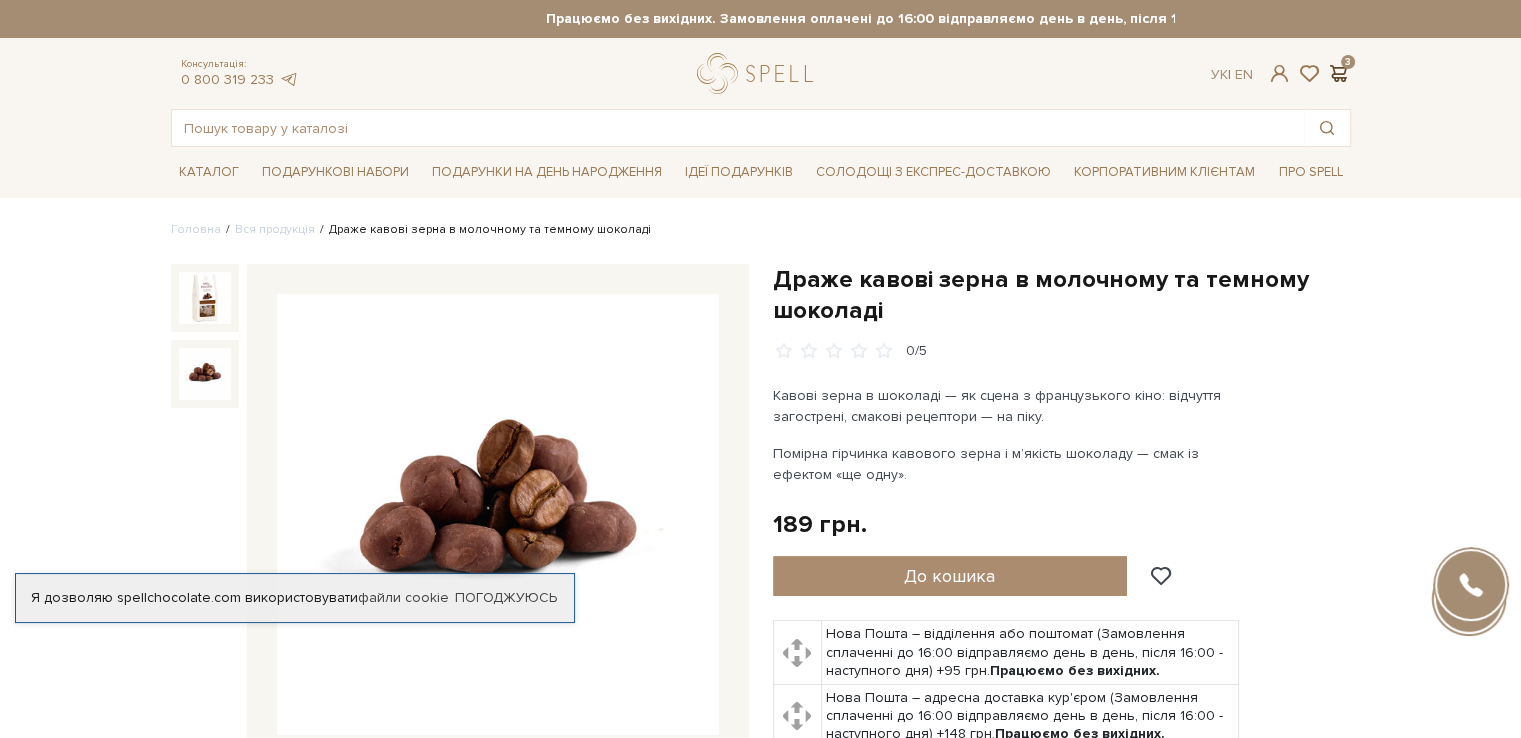 click at bounding box center [1339, 73] 